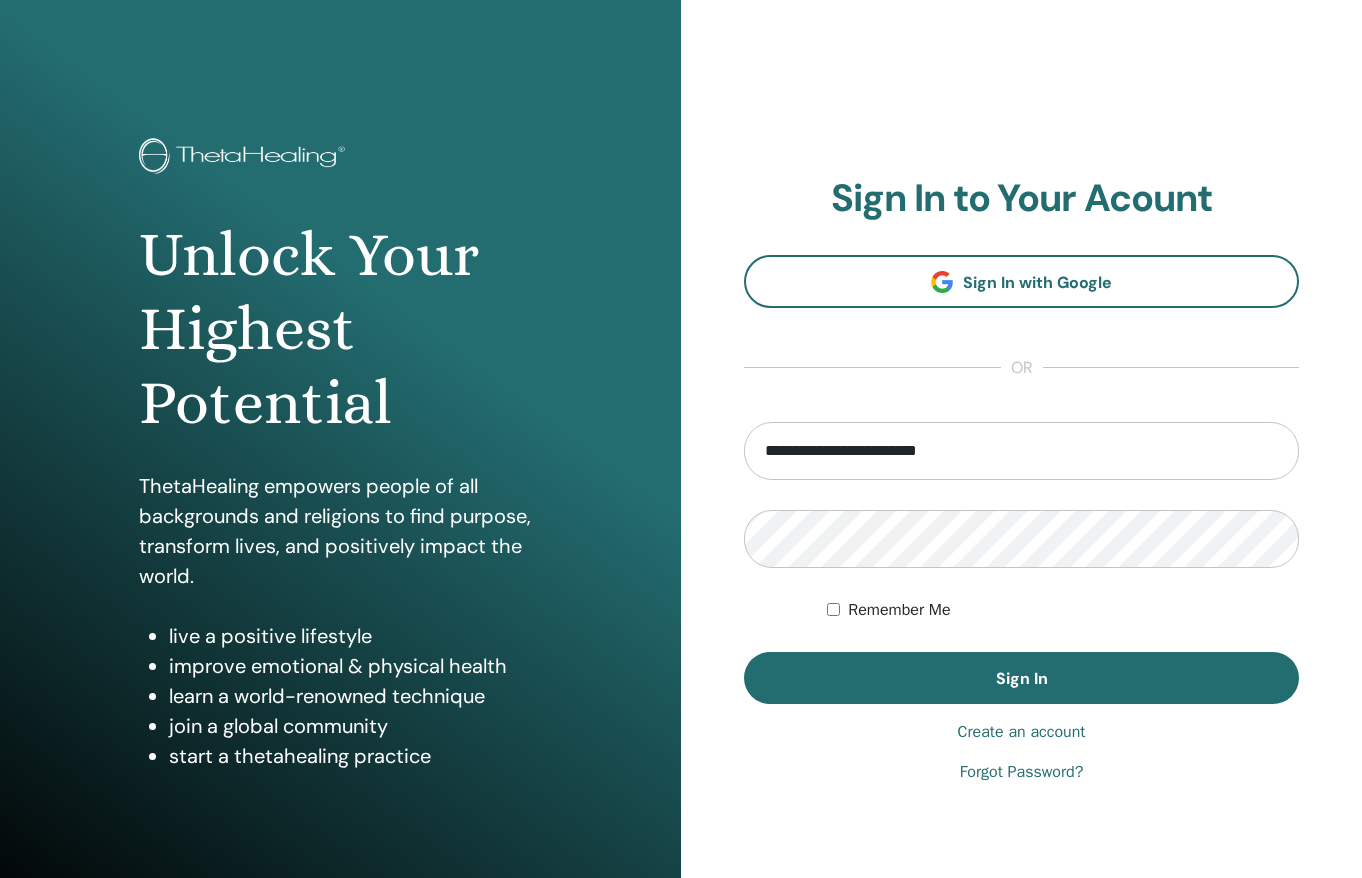 scroll, scrollTop: 0, scrollLeft: 0, axis: both 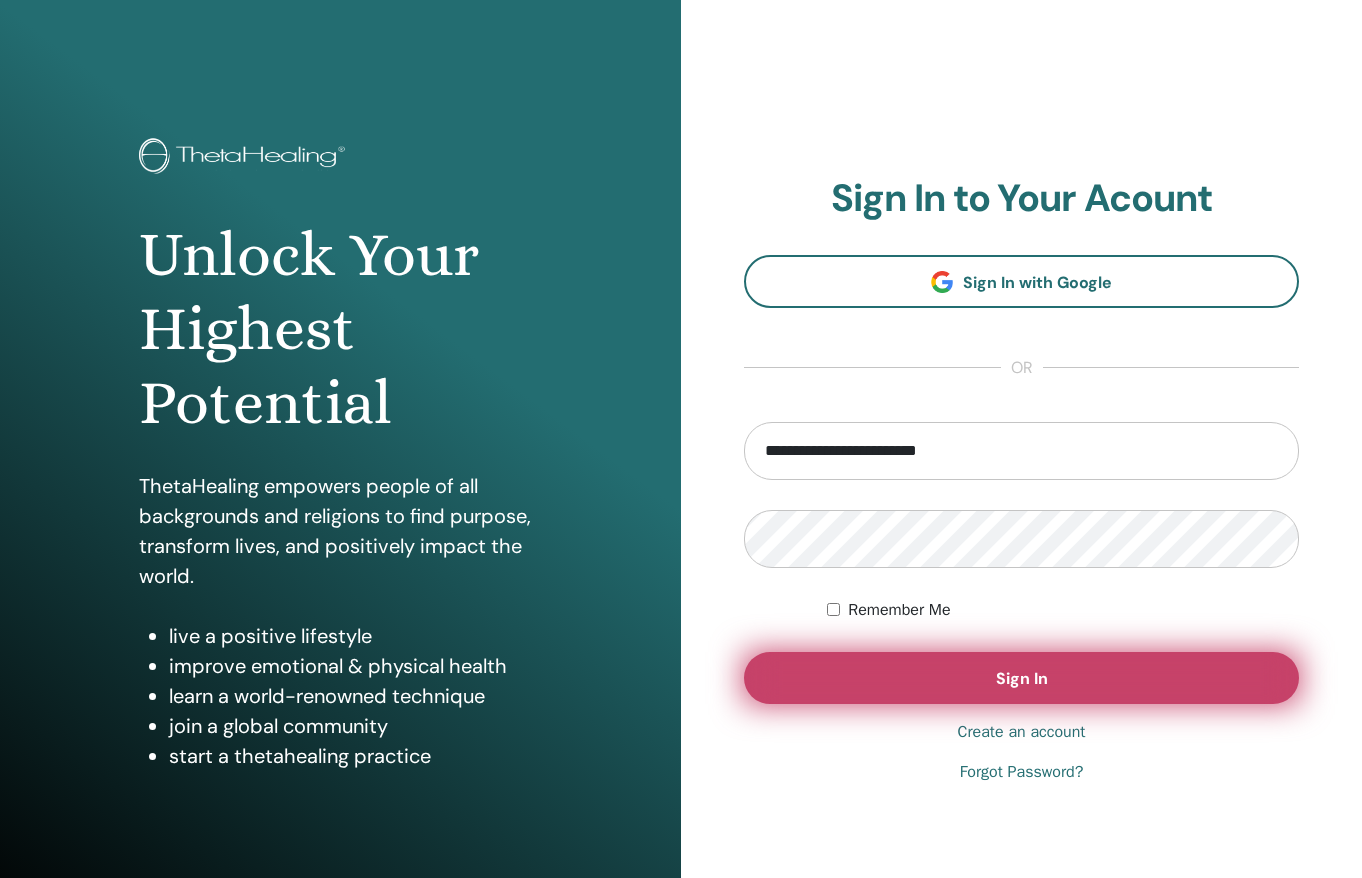 click on "Sign In" at bounding box center (1021, 678) 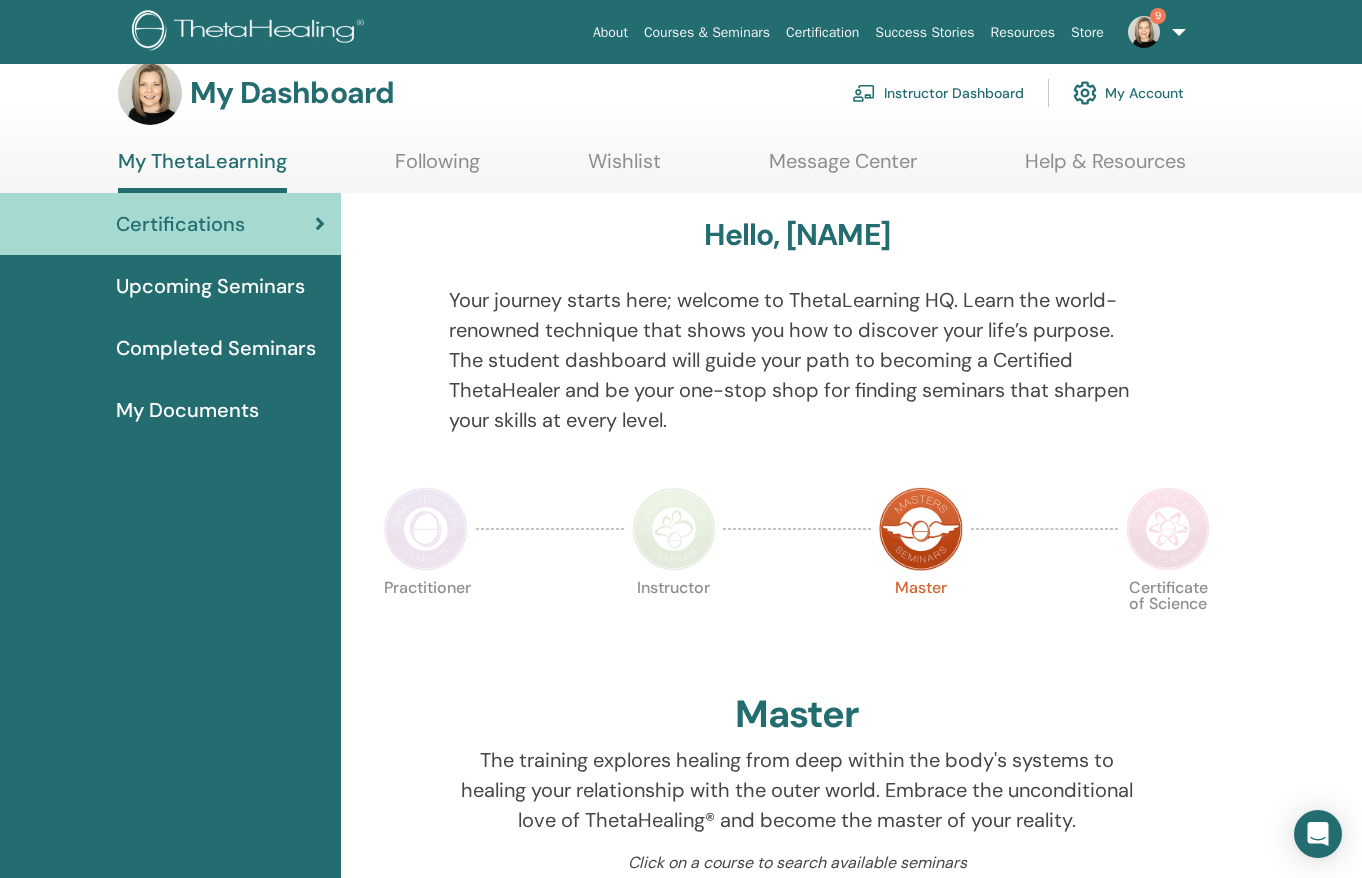 scroll, scrollTop: 0, scrollLeft: 0, axis: both 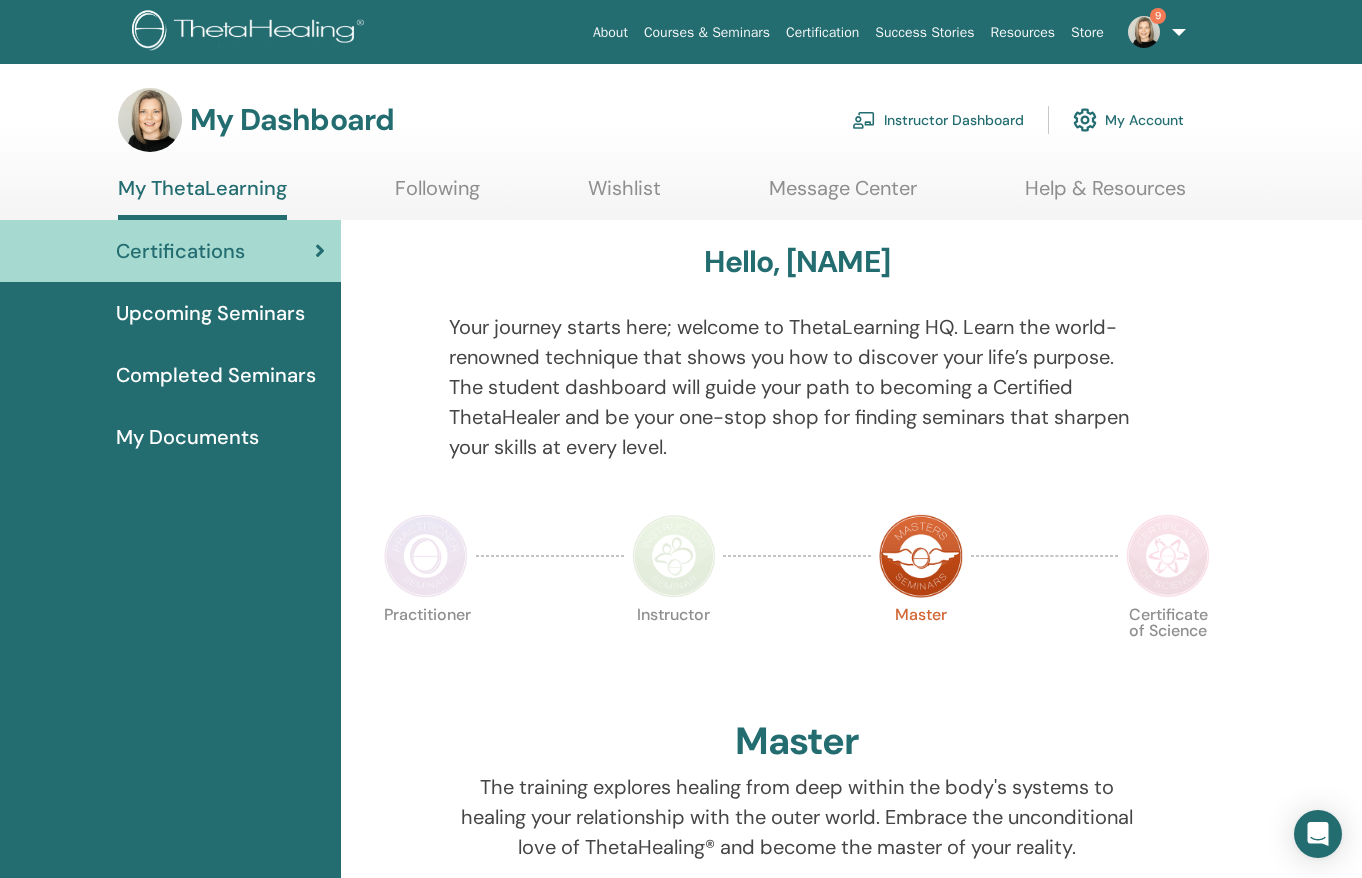click on "Instructor Dashboard" at bounding box center [938, 120] 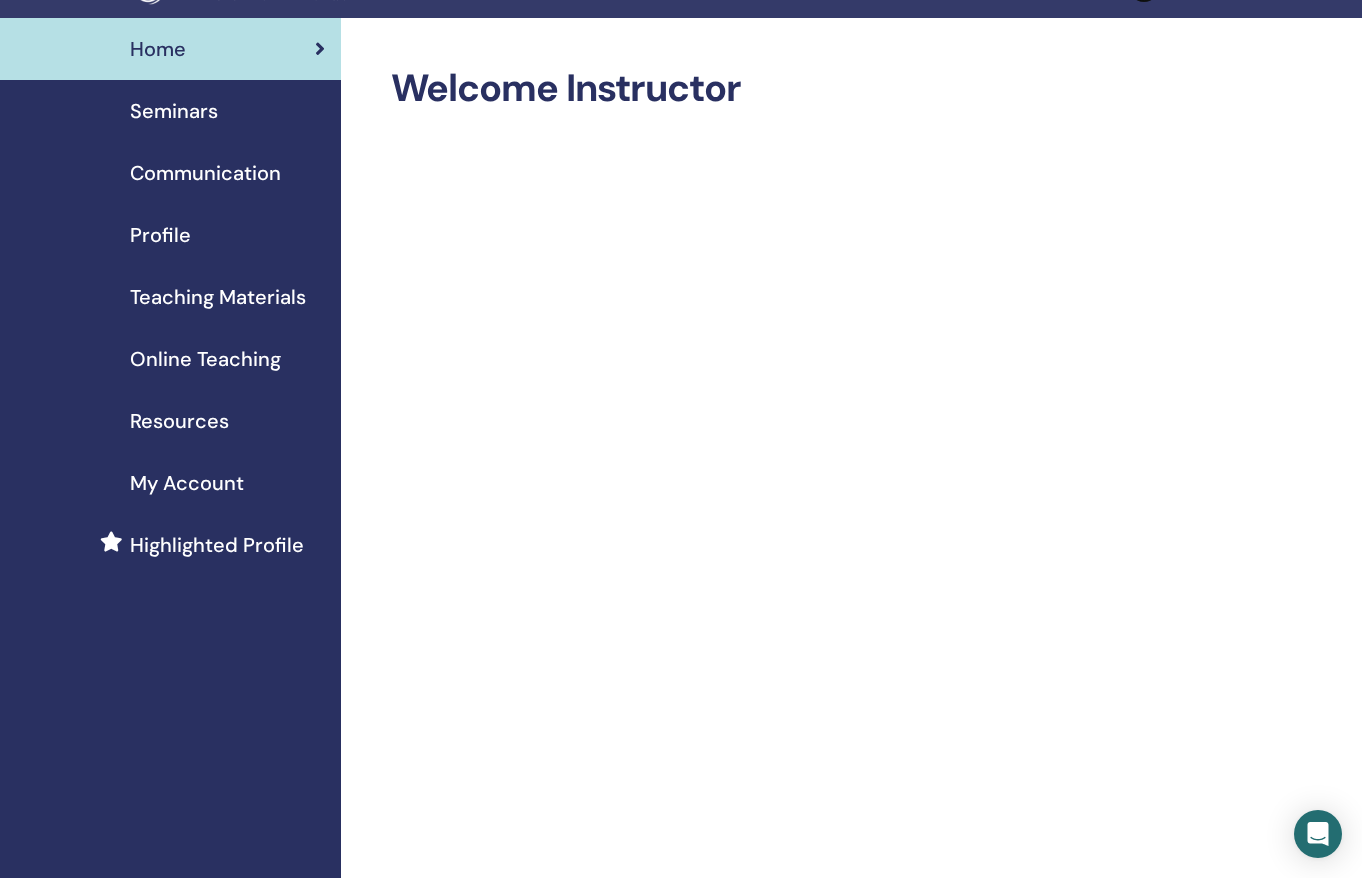 scroll, scrollTop: 39, scrollLeft: 0, axis: vertical 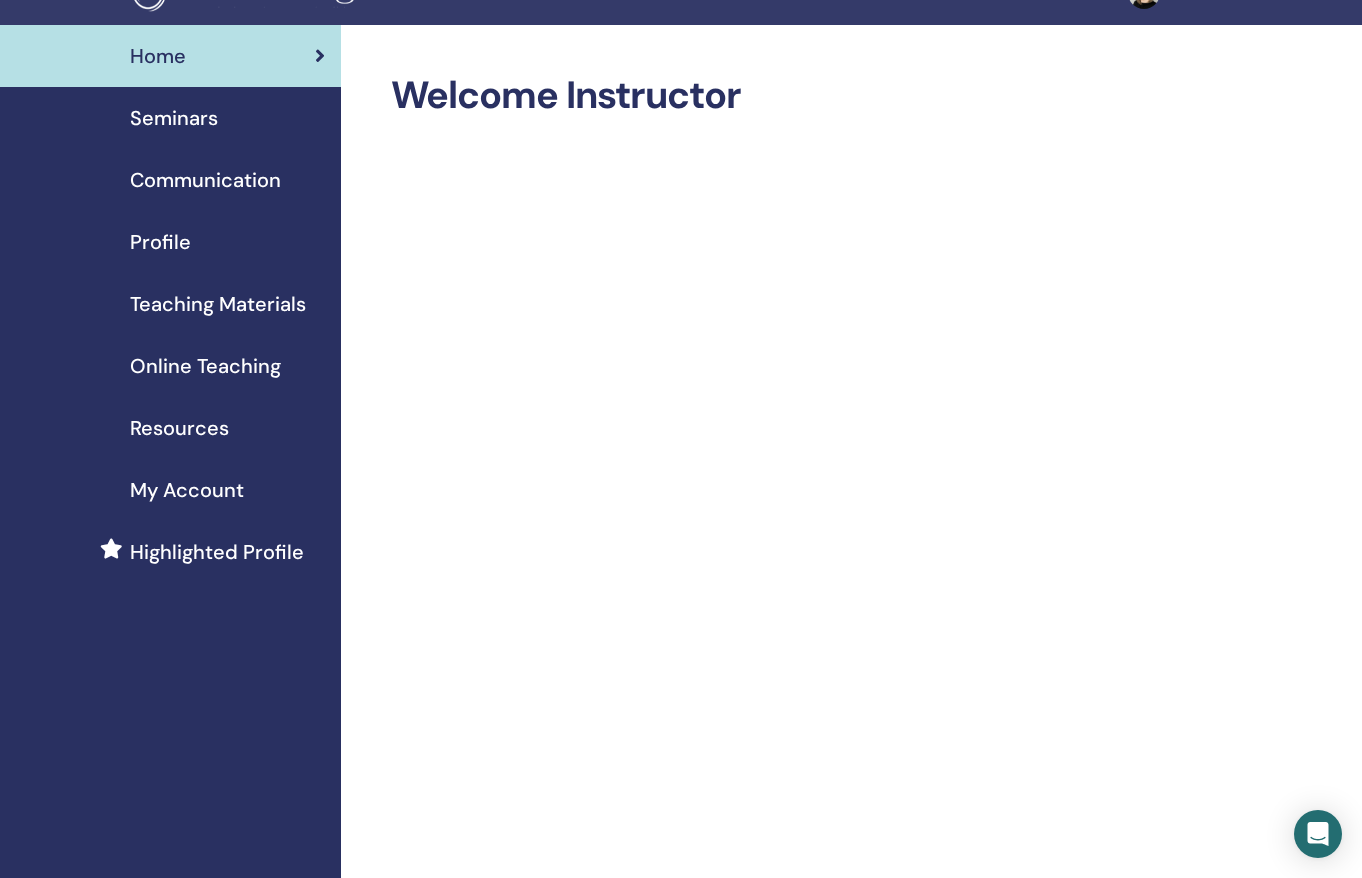 click on "My Account" at bounding box center (187, 490) 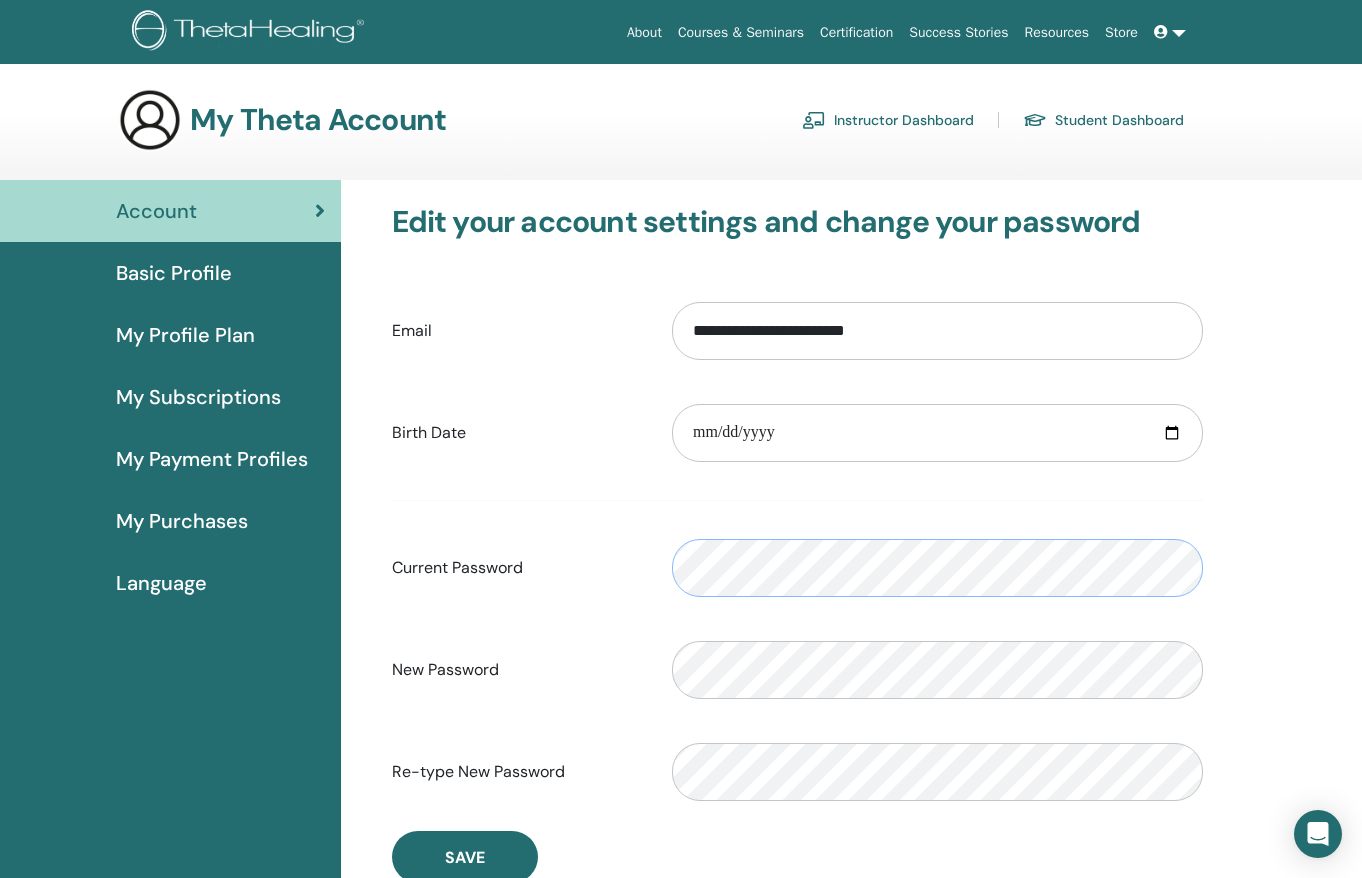 scroll, scrollTop: 0, scrollLeft: 0, axis: both 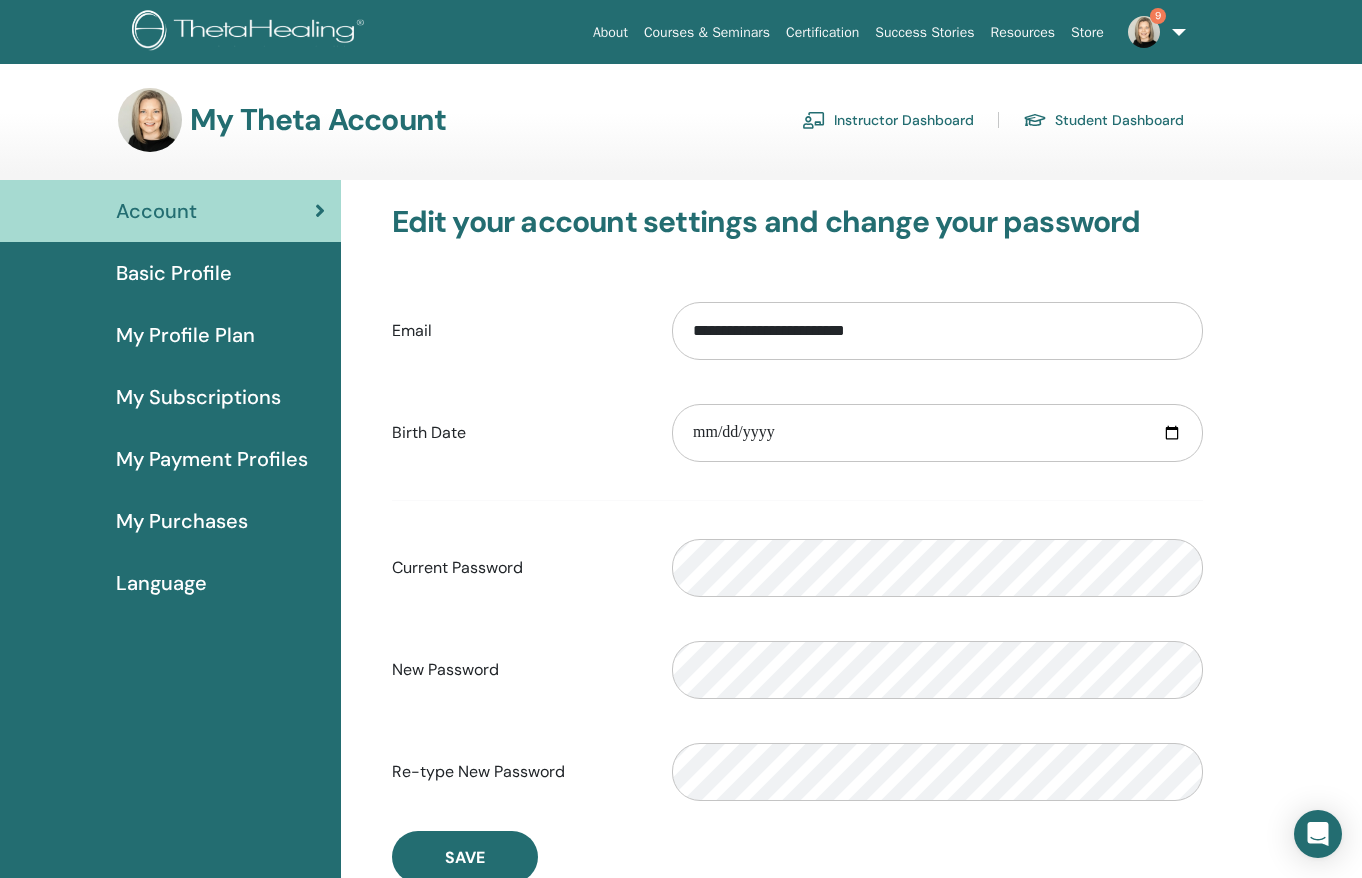 click on "Instructor Dashboard" at bounding box center [888, 120] 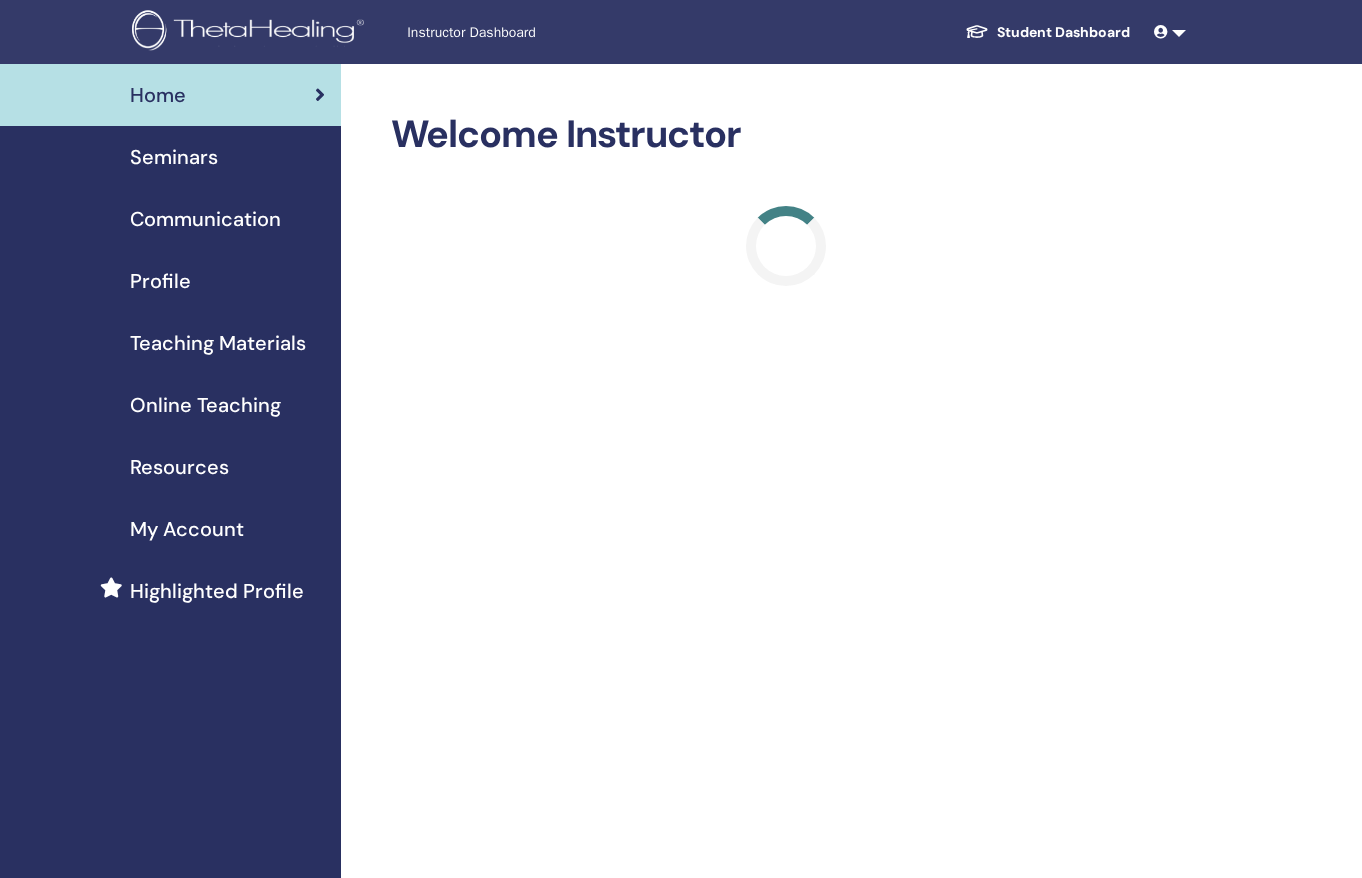 scroll, scrollTop: 0, scrollLeft: 0, axis: both 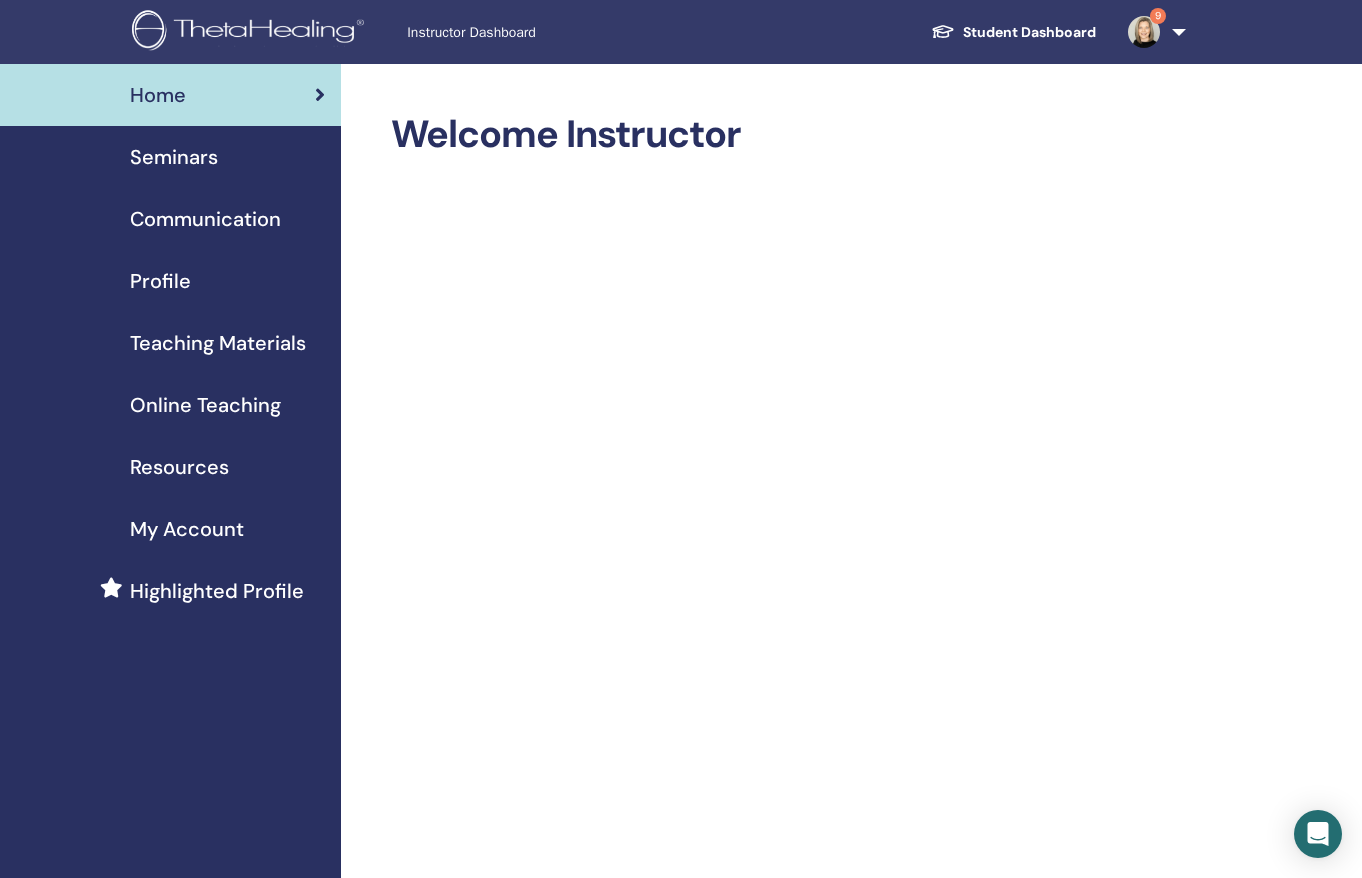 click on "Seminars" at bounding box center [174, 157] 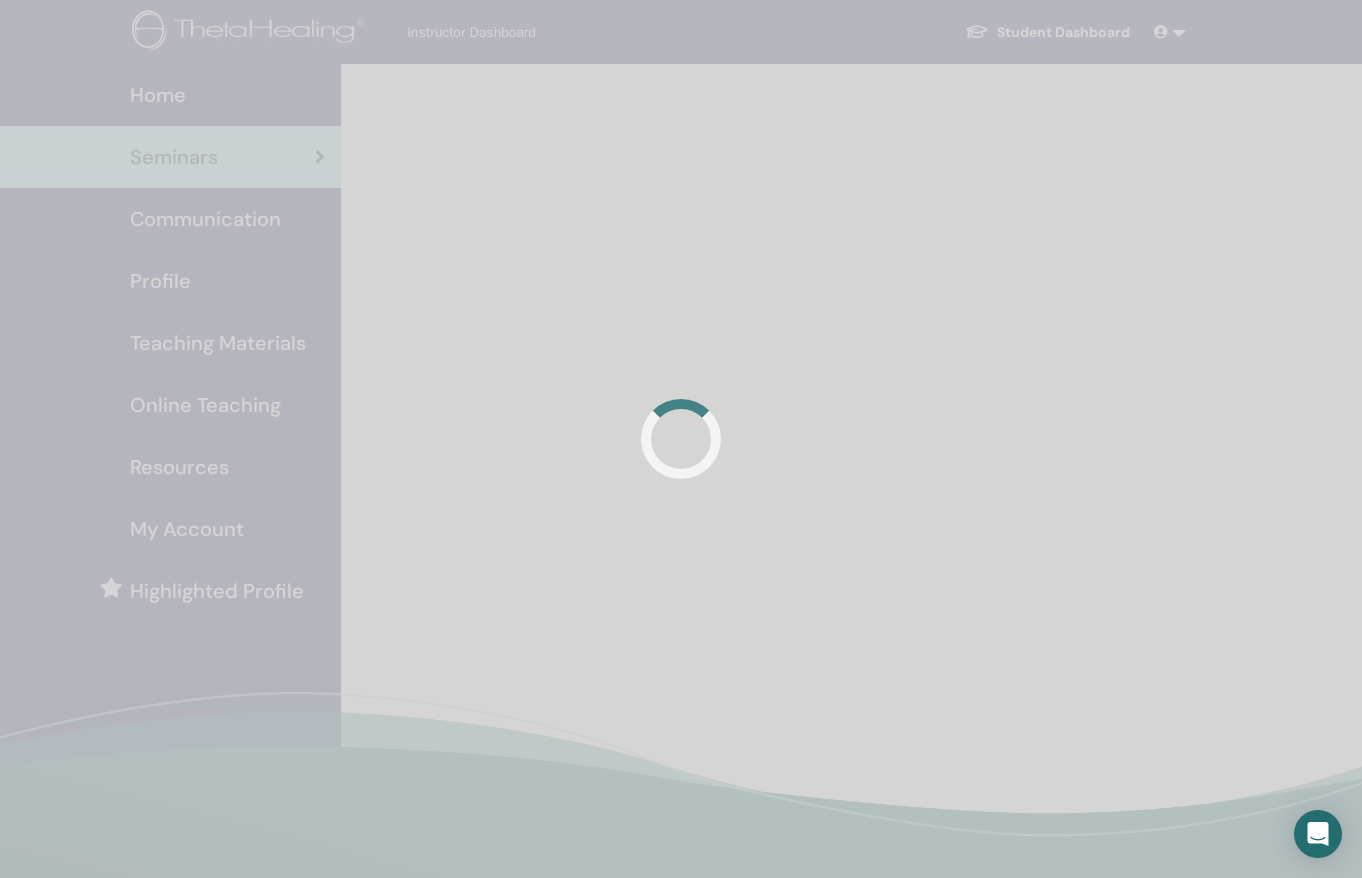 scroll, scrollTop: 0, scrollLeft: 0, axis: both 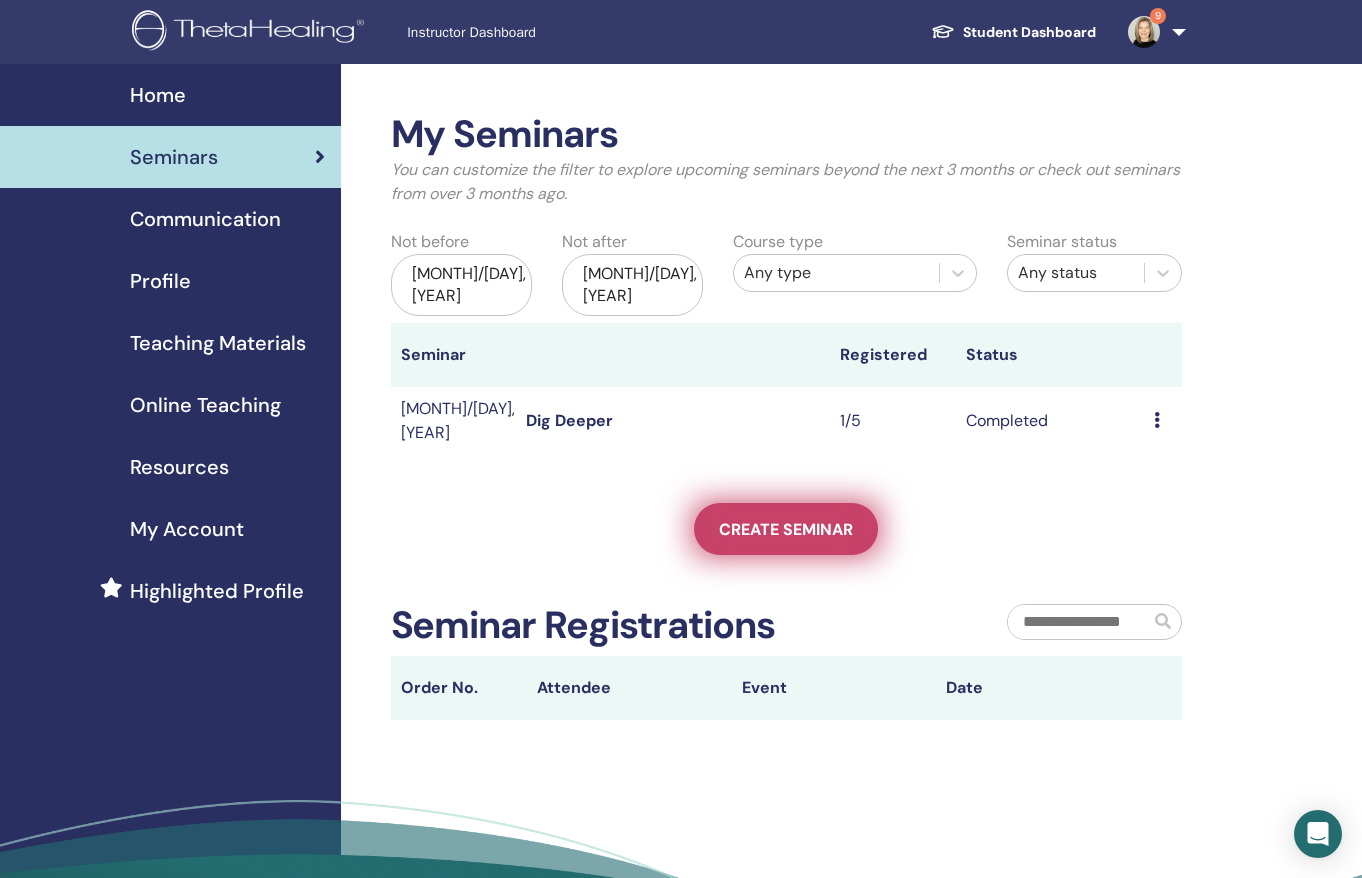 click on "Create seminar" at bounding box center (786, 529) 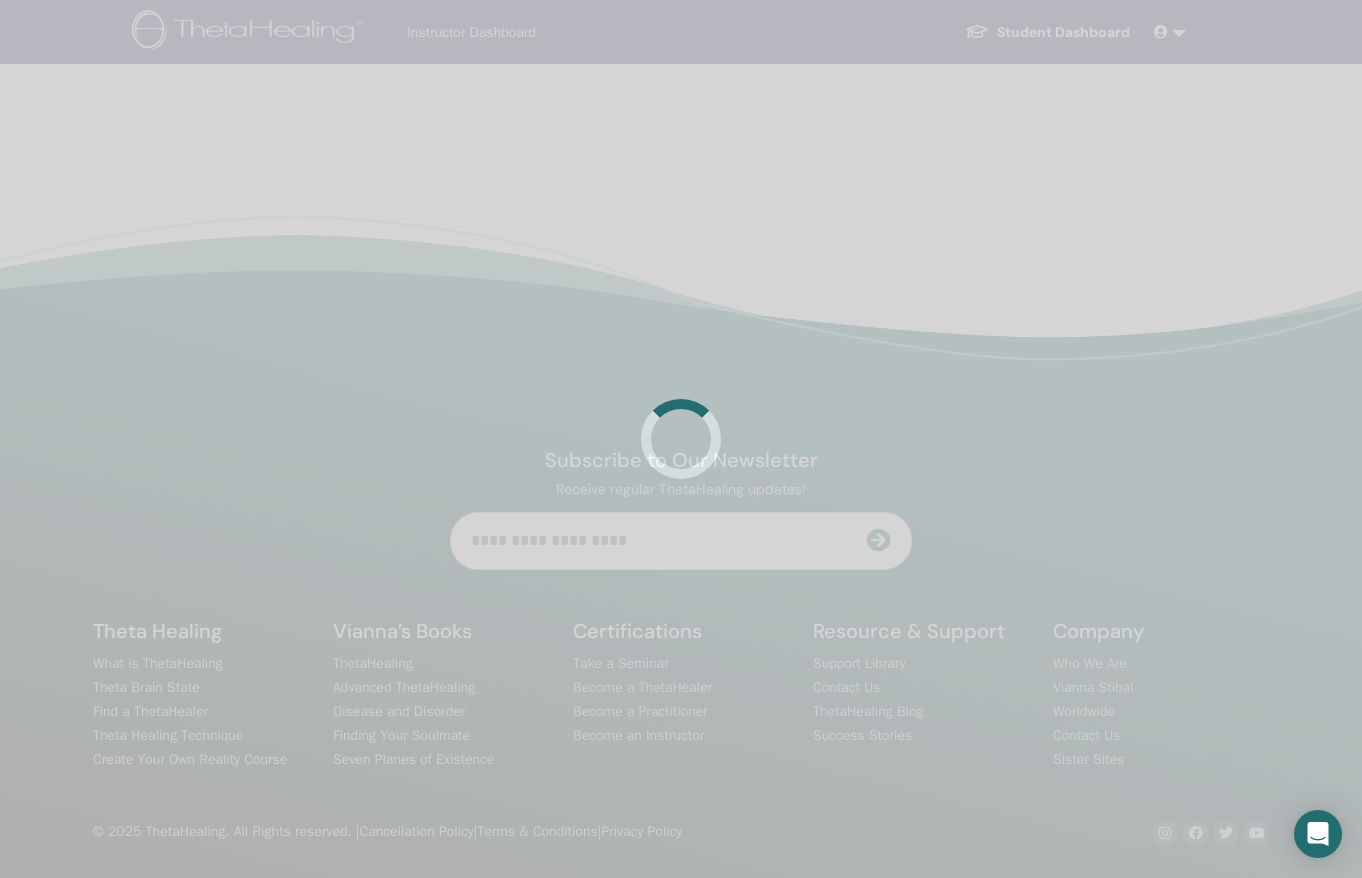 scroll, scrollTop: 0, scrollLeft: 0, axis: both 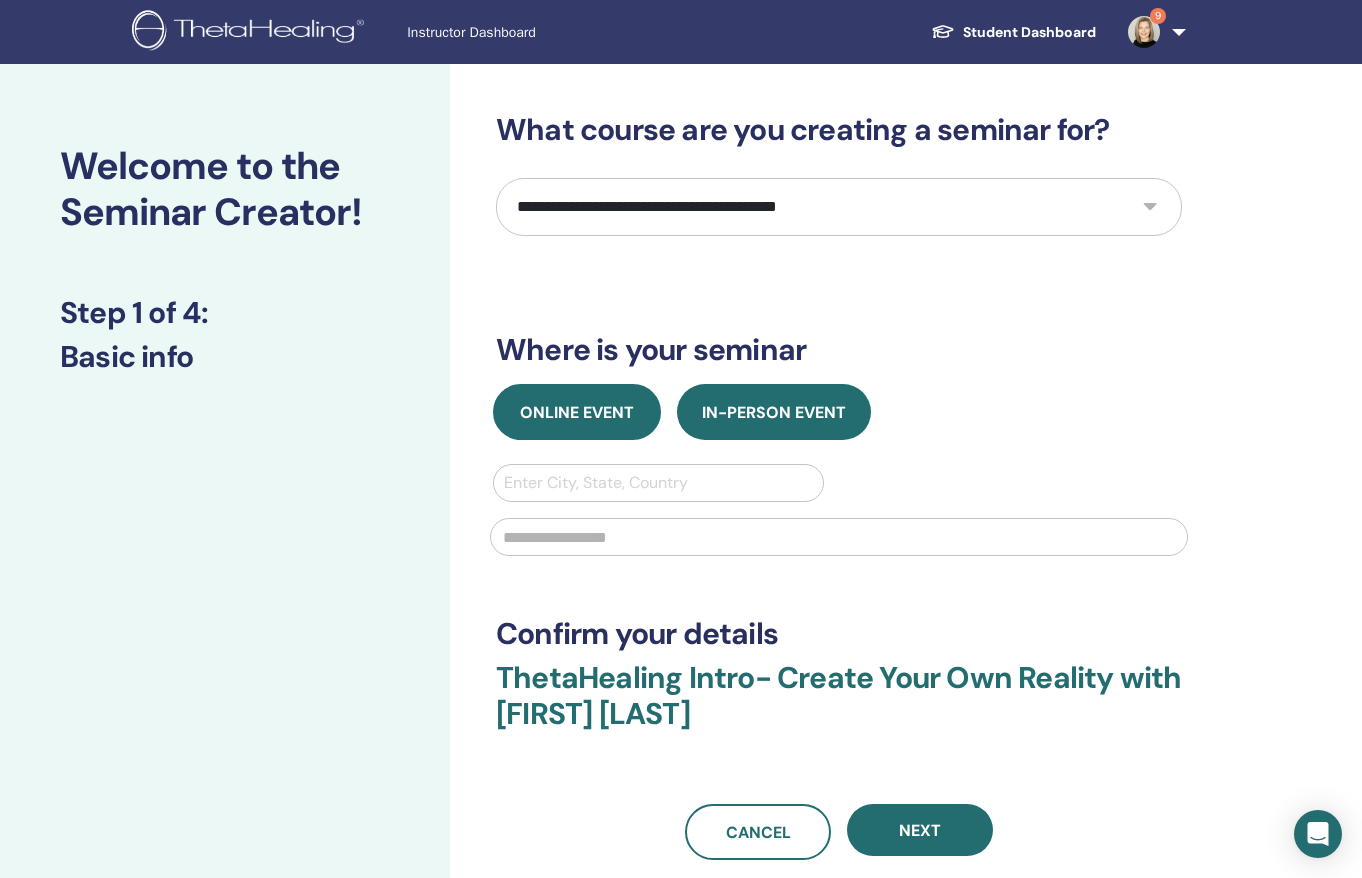 click on "Online Event" at bounding box center [577, 412] 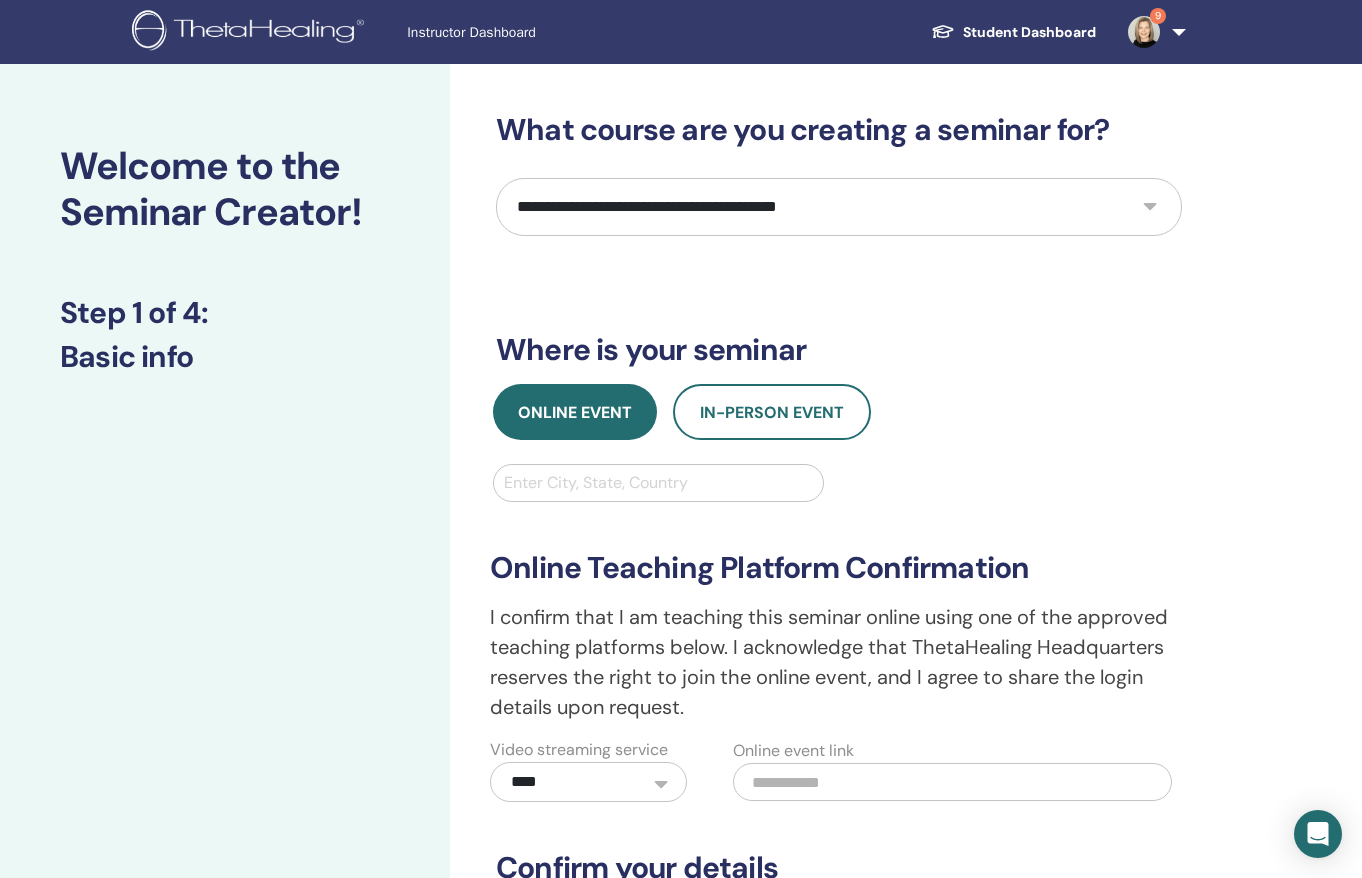 click at bounding box center (658, 483) 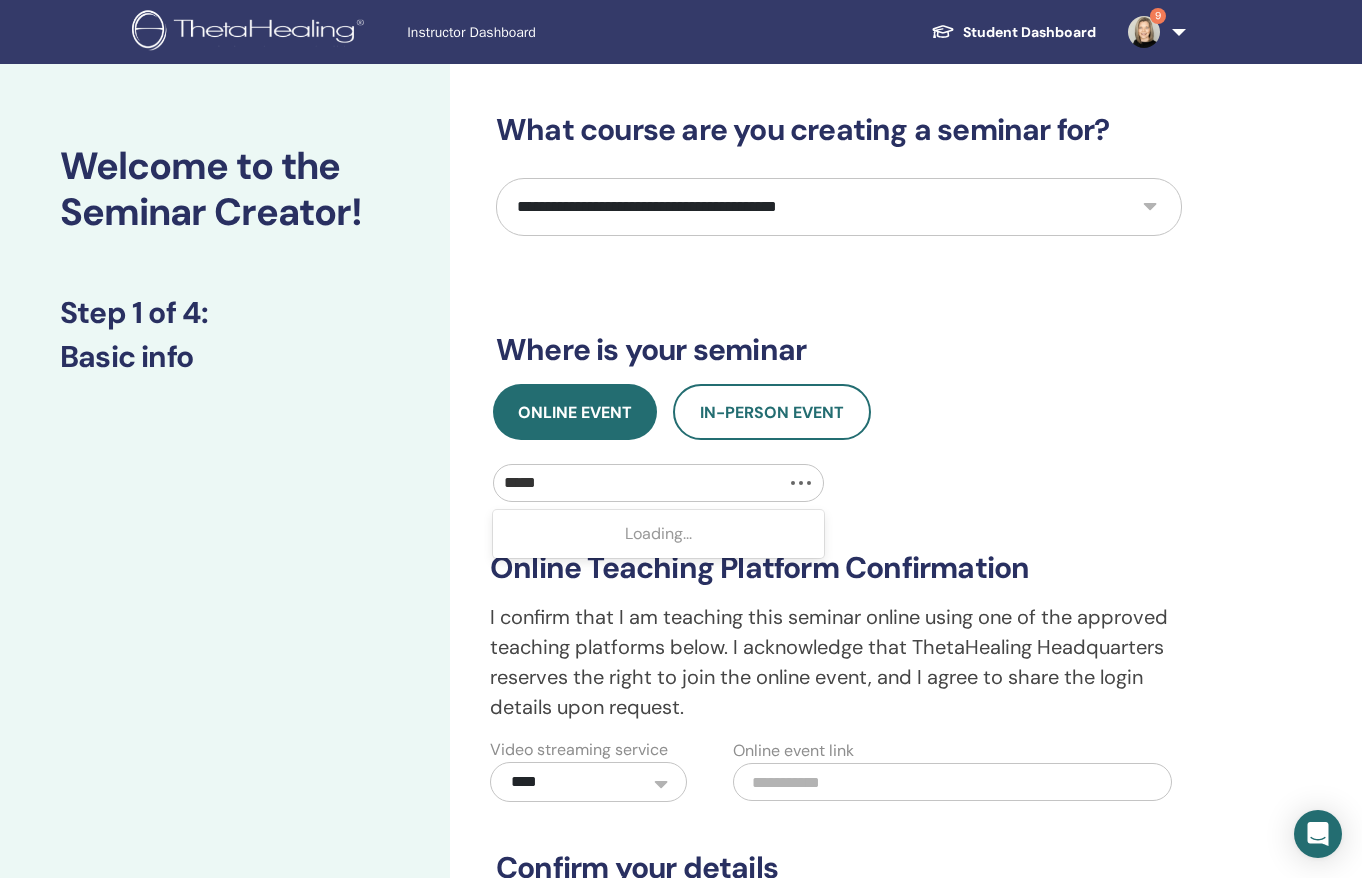 type on "******" 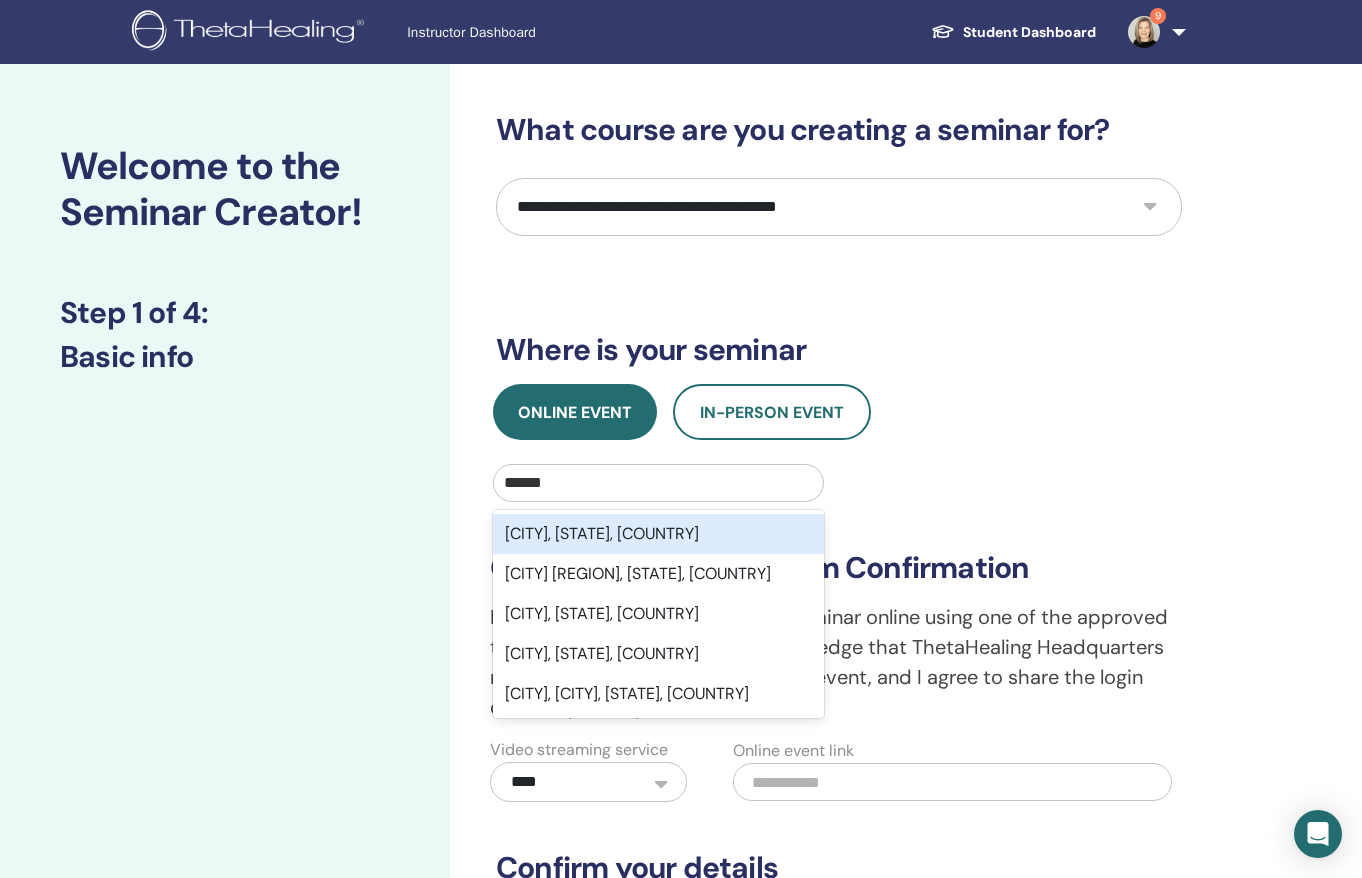 click on "Winona, MN, USA" at bounding box center [658, 534] 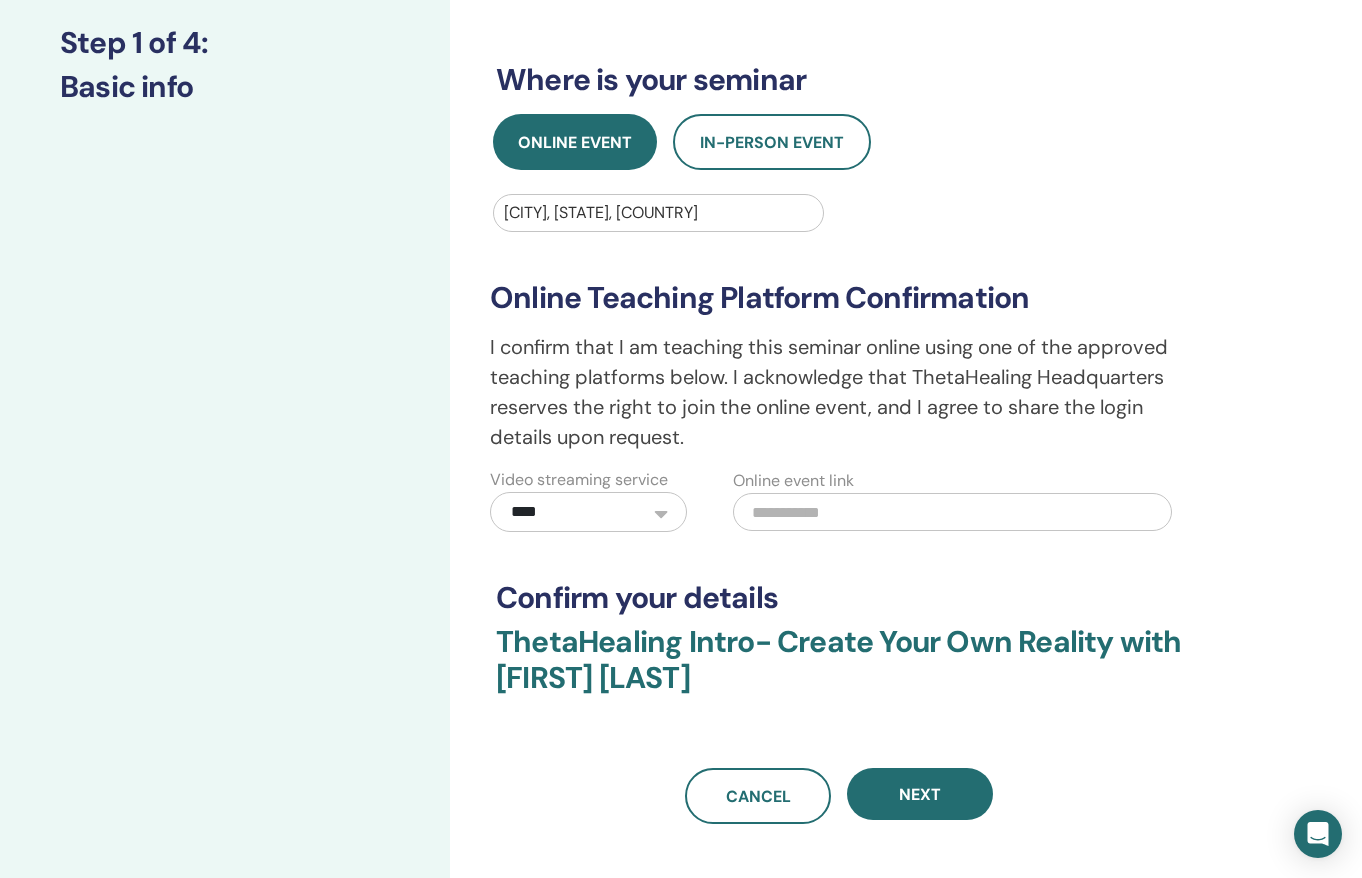 scroll, scrollTop: 0, scrollLeft: 0, axis: both 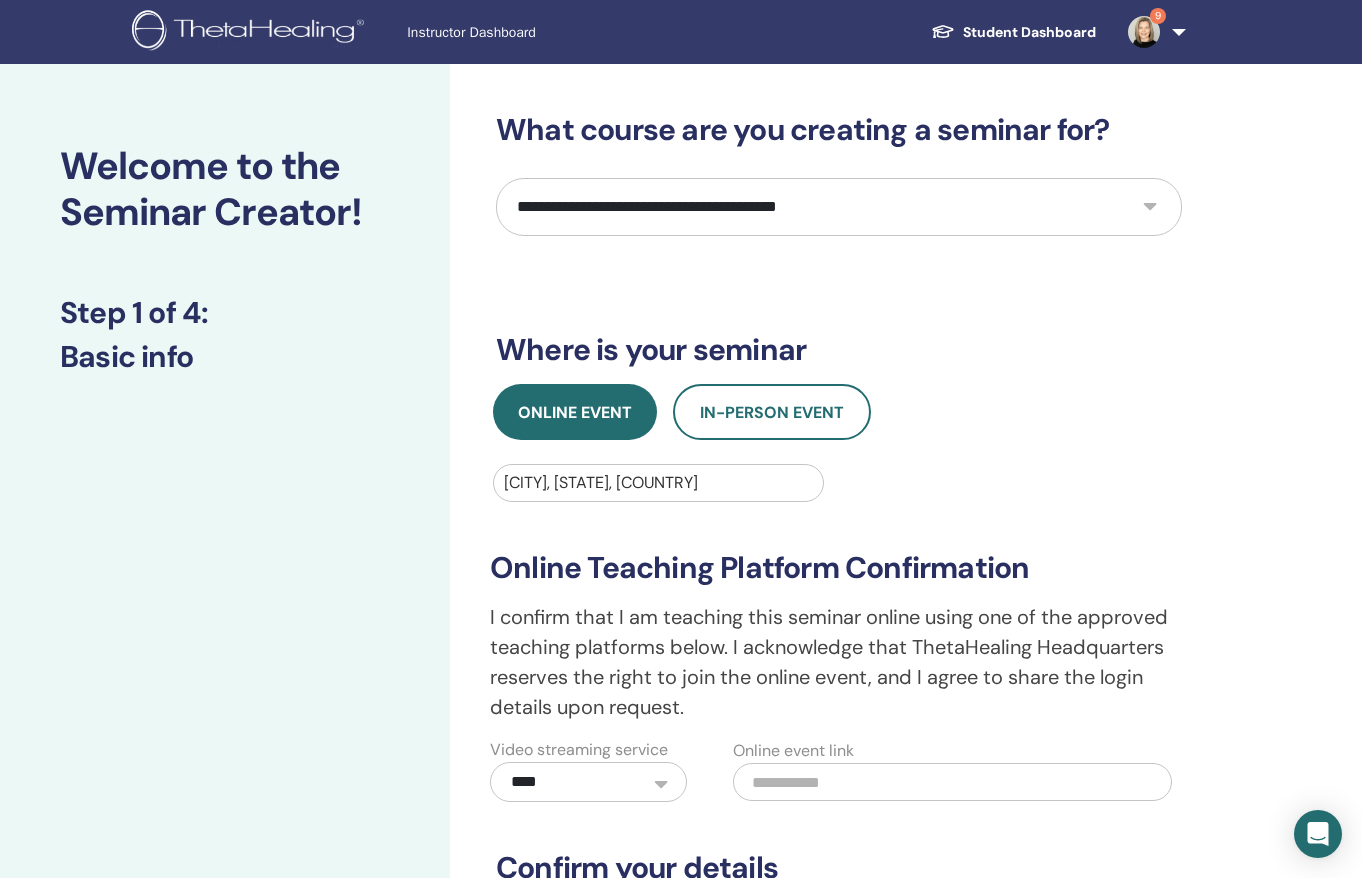 click on "**********" at bounding box center (839, 207) 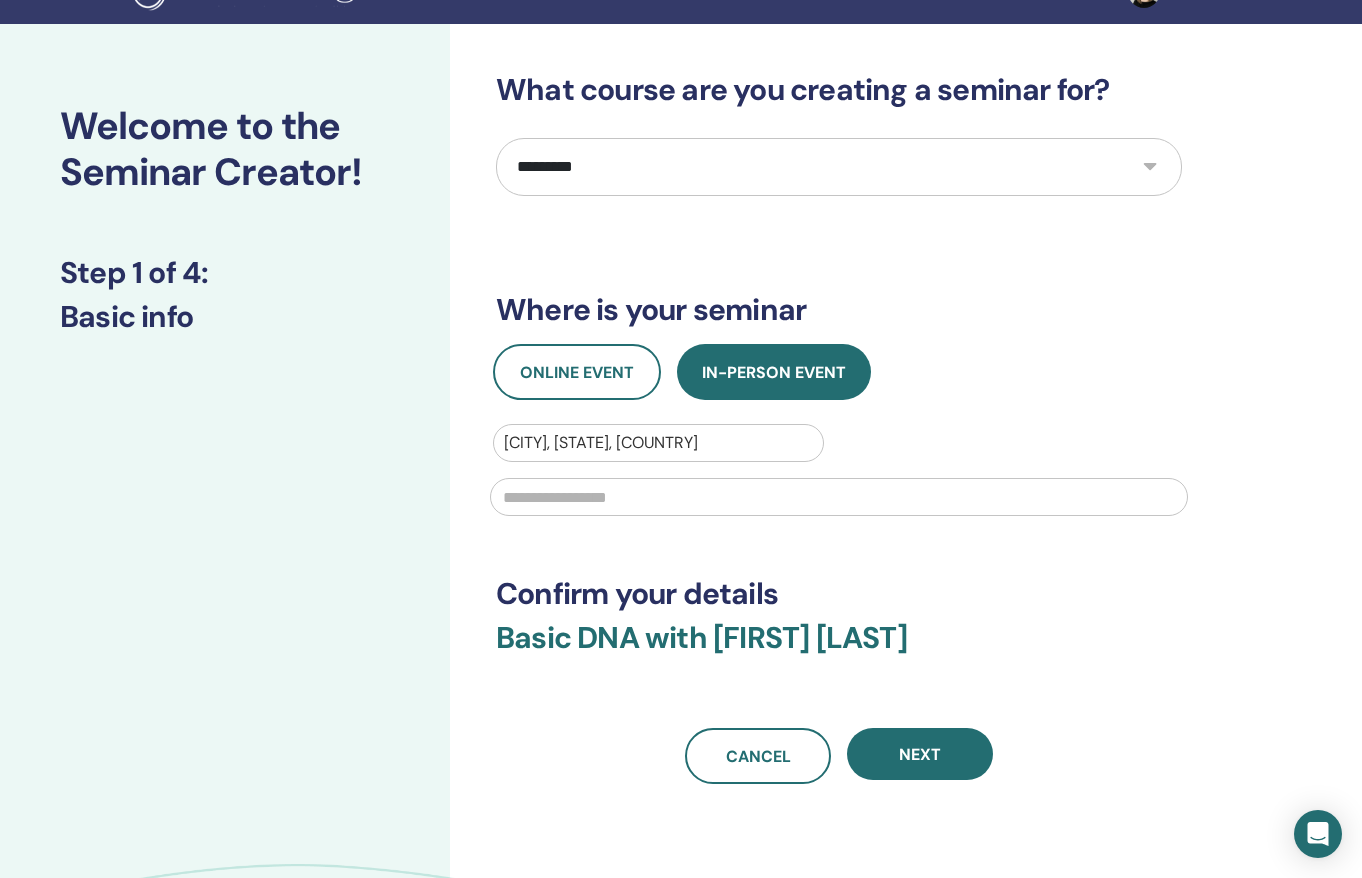 scroll, scrollTop: 54, scrollLeft: 0, axis: vertical 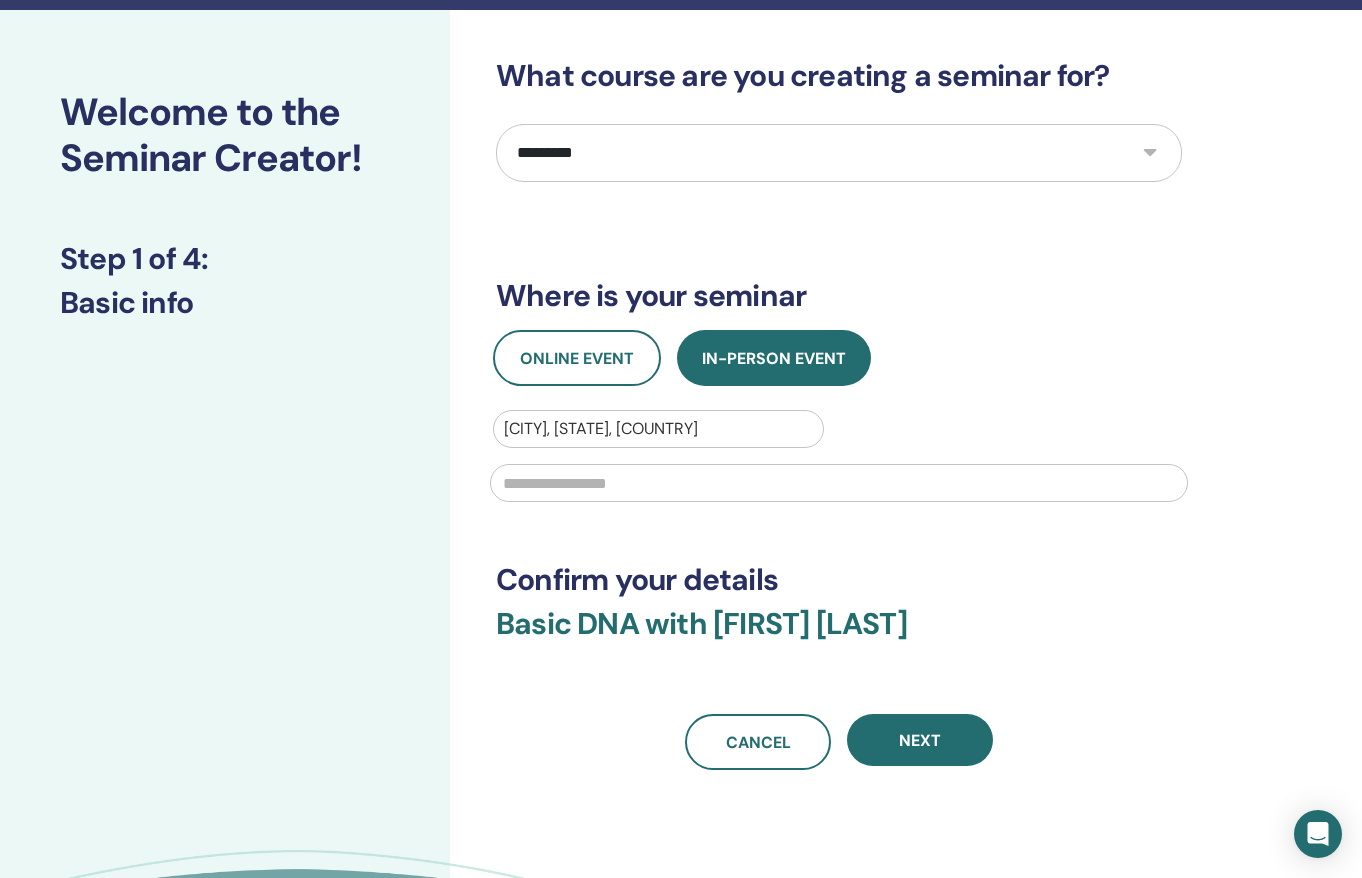 click at bounding box center (839, 483) 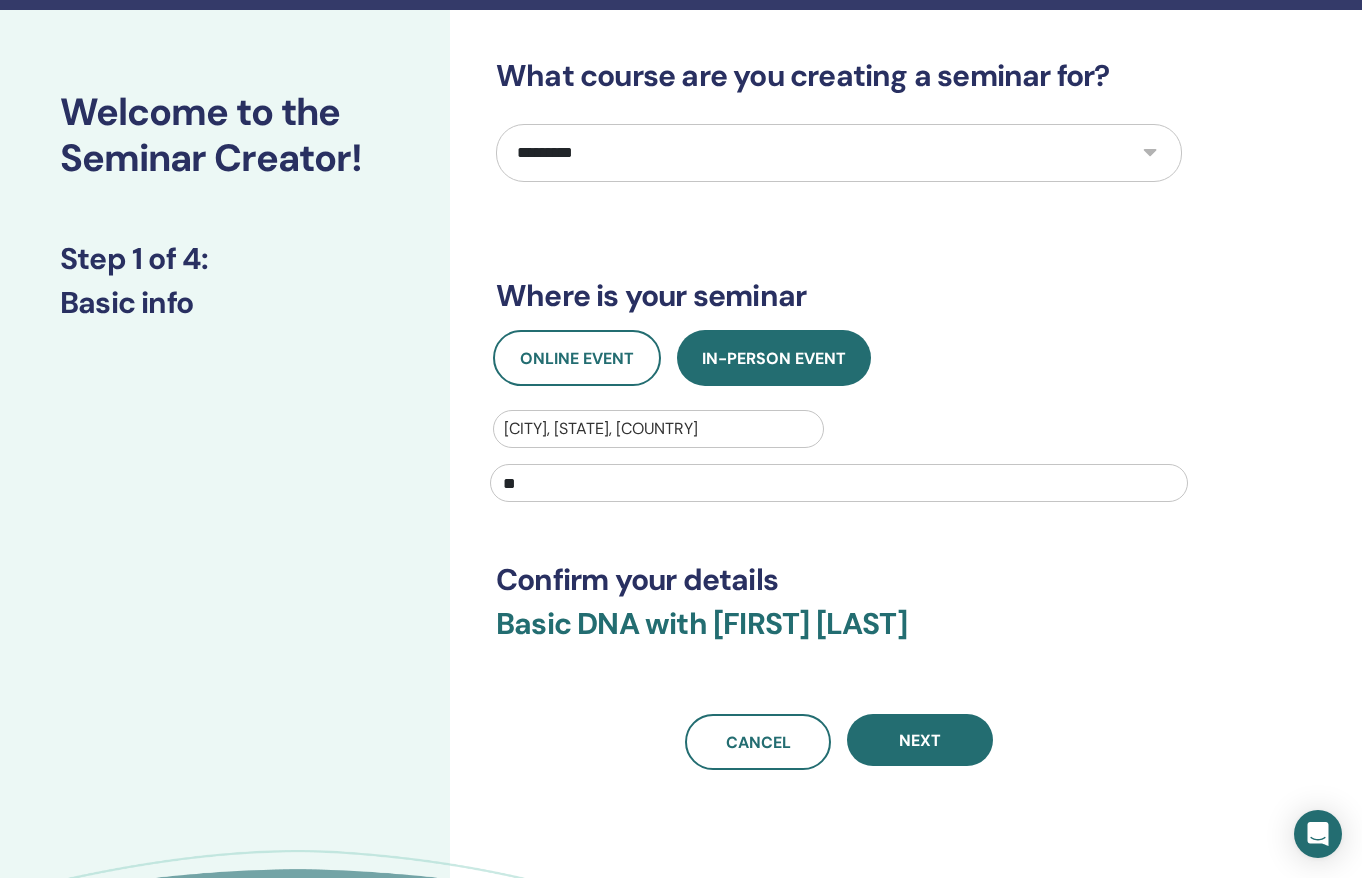 type on "*" 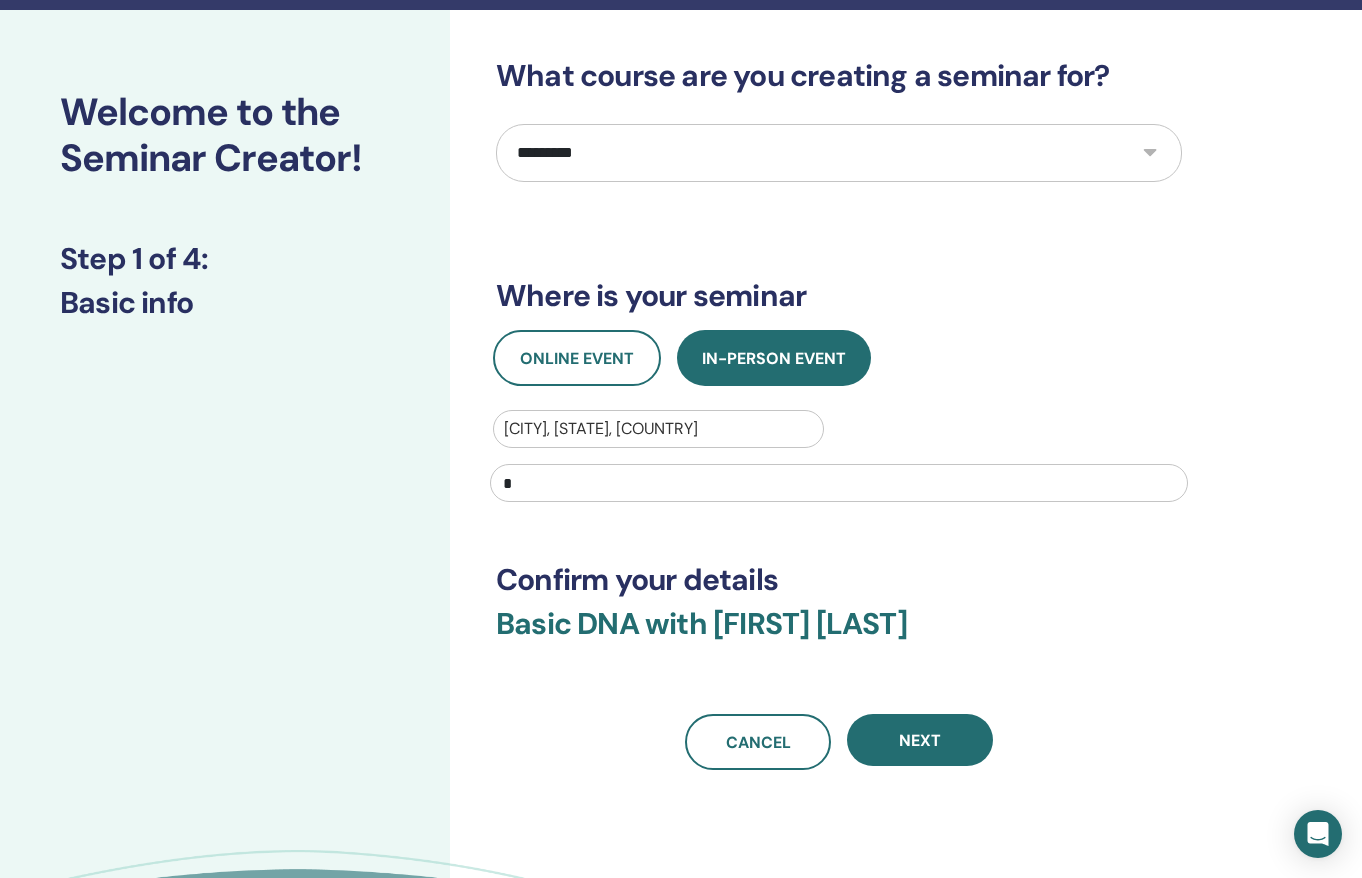 type 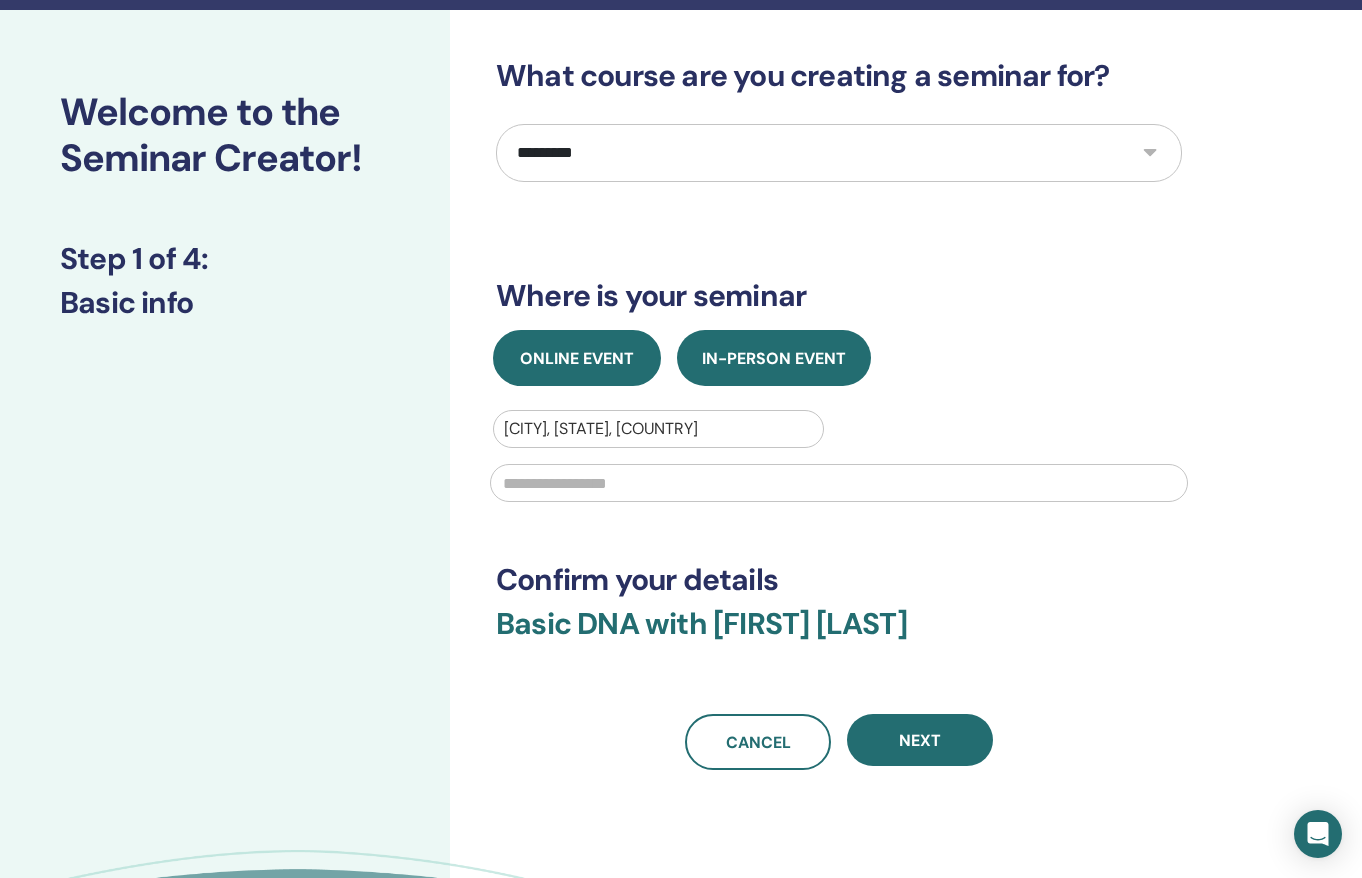 click on "Online Event" at bounding box center [577, 358] 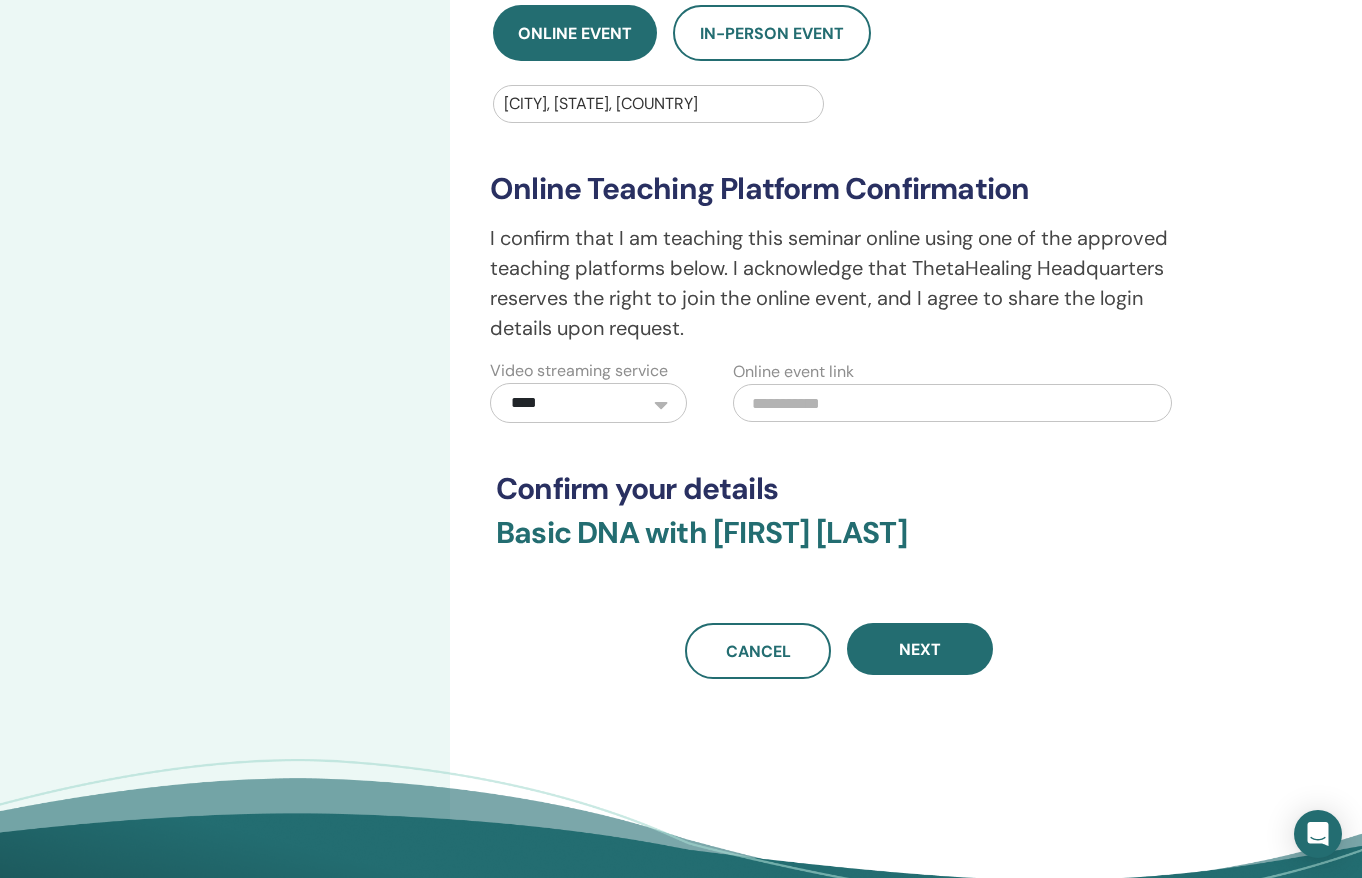 scroll, scrollTop: 381, scrollLeft: 0, axis: vertical 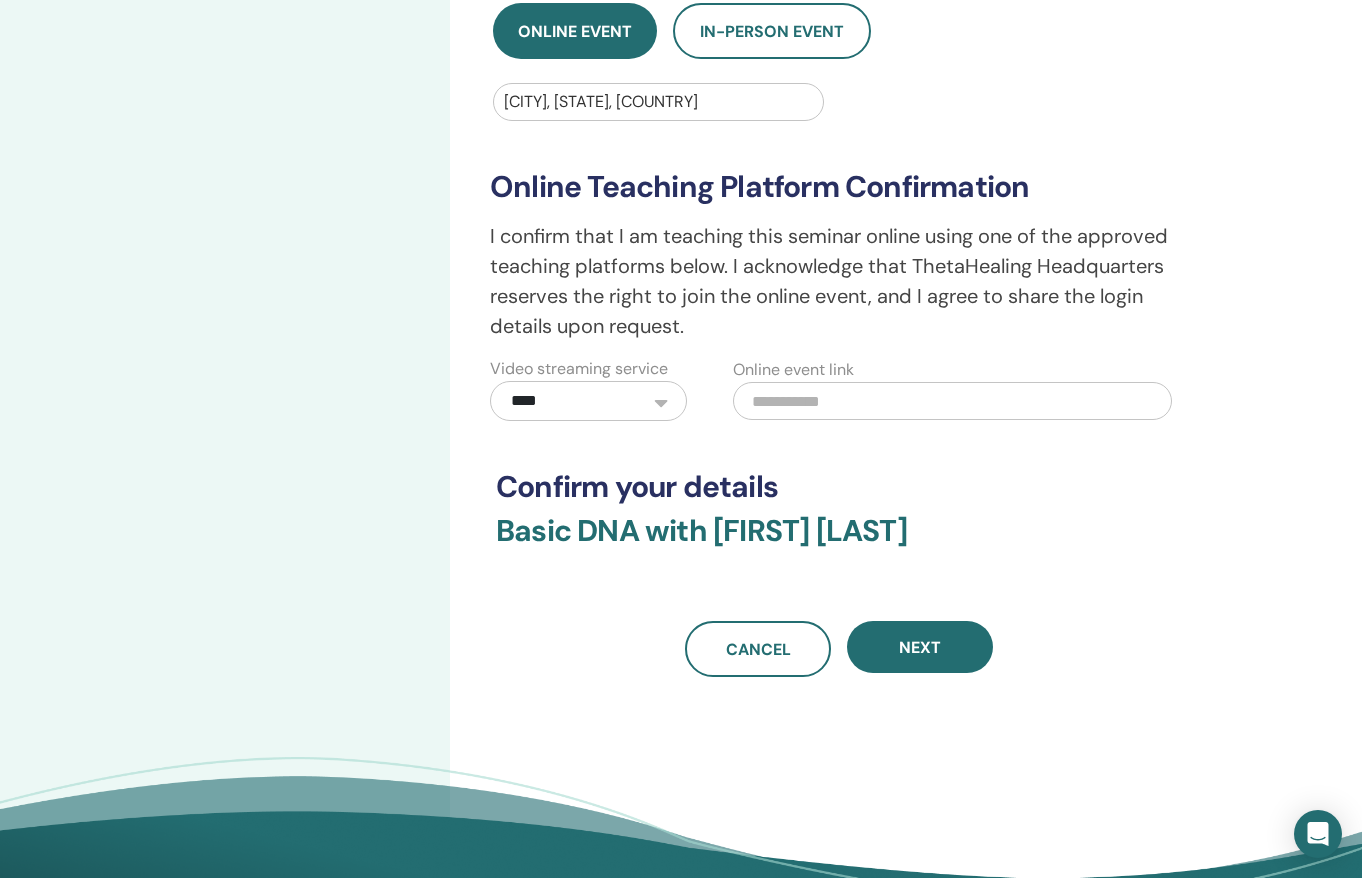 click on "**********" at bounding box center (588, 401) 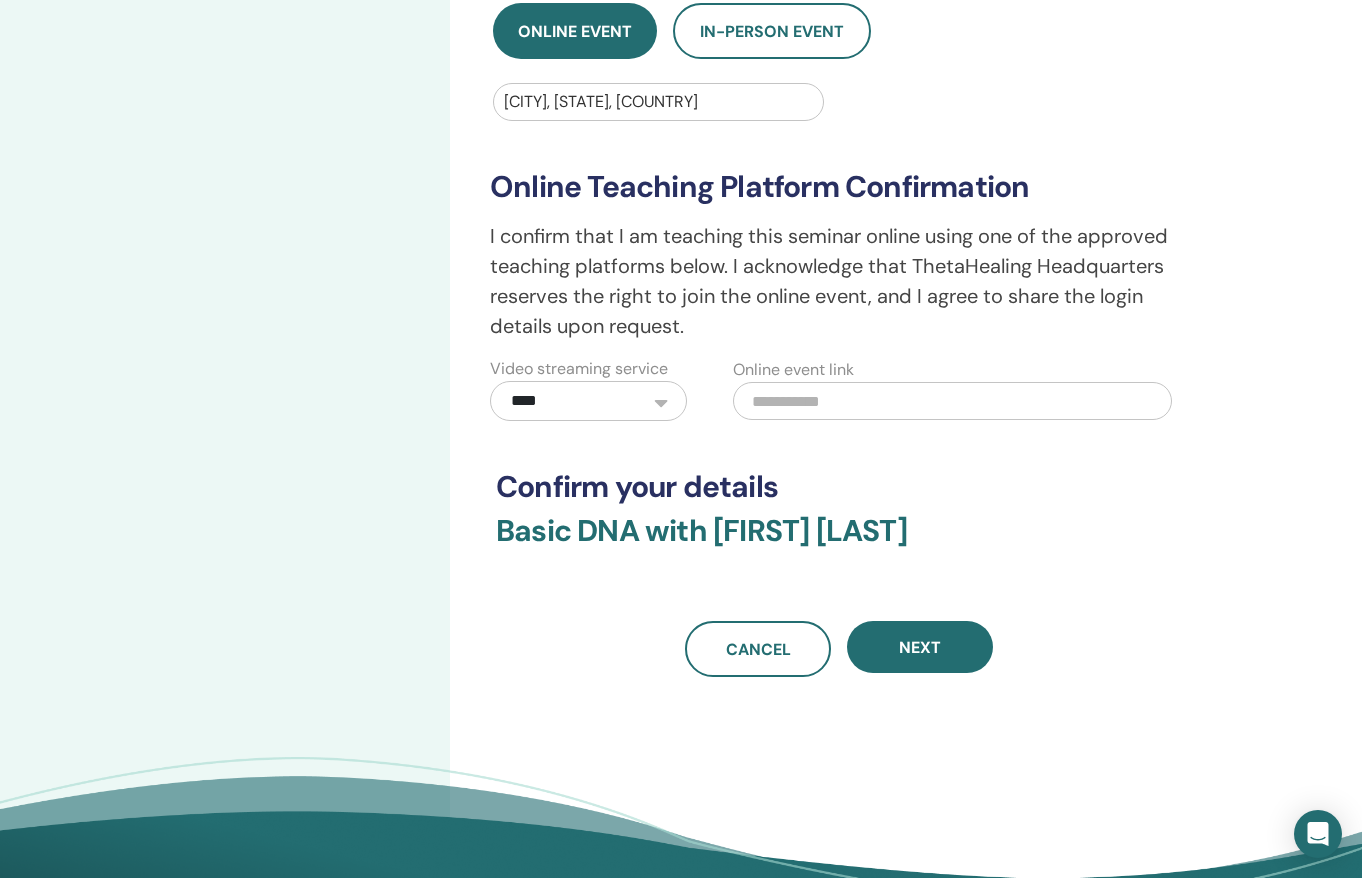 paste on "**********" 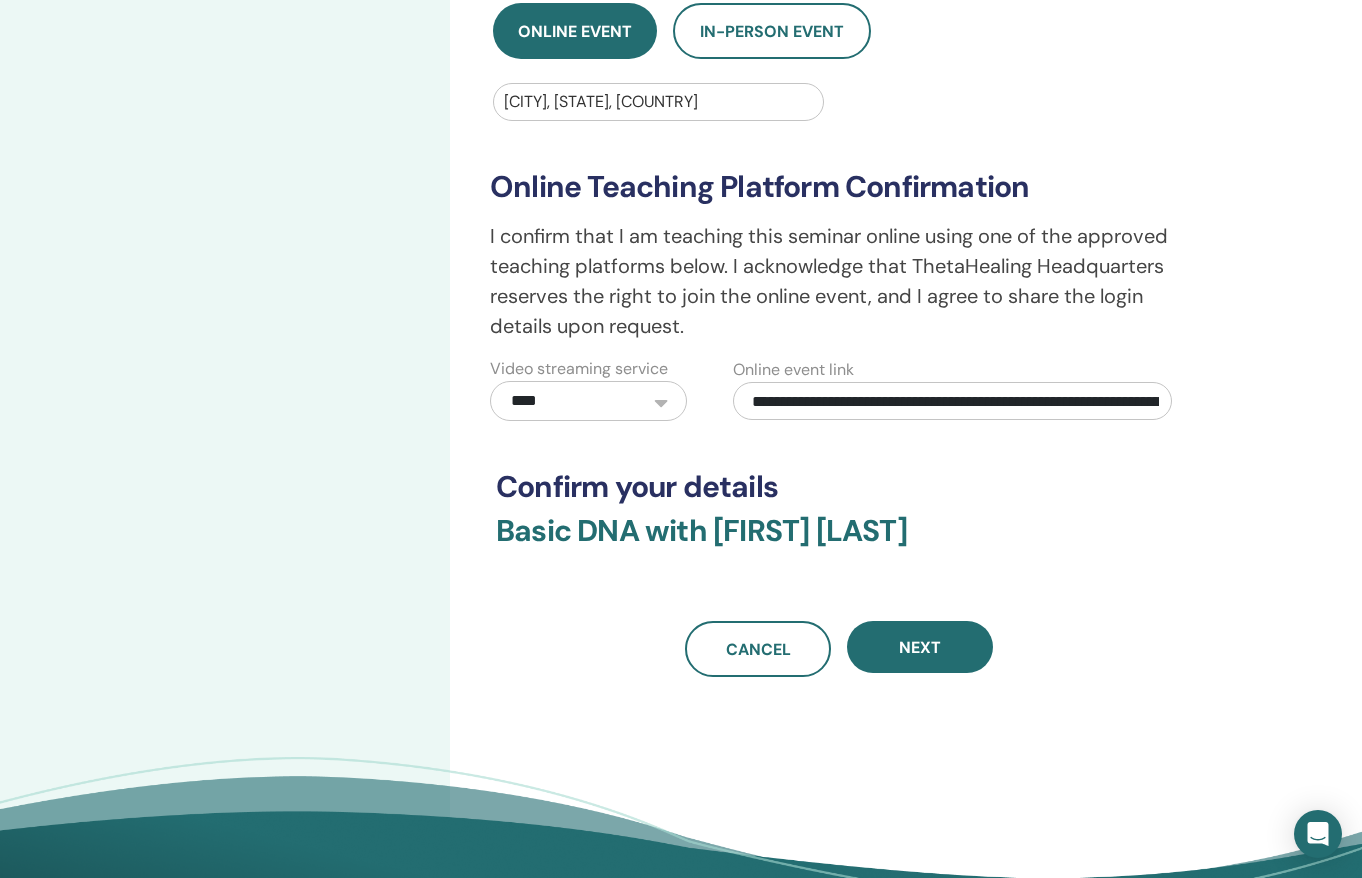 scroll, scrollTop: 0, scrollLeft: 218, axis: horizontal 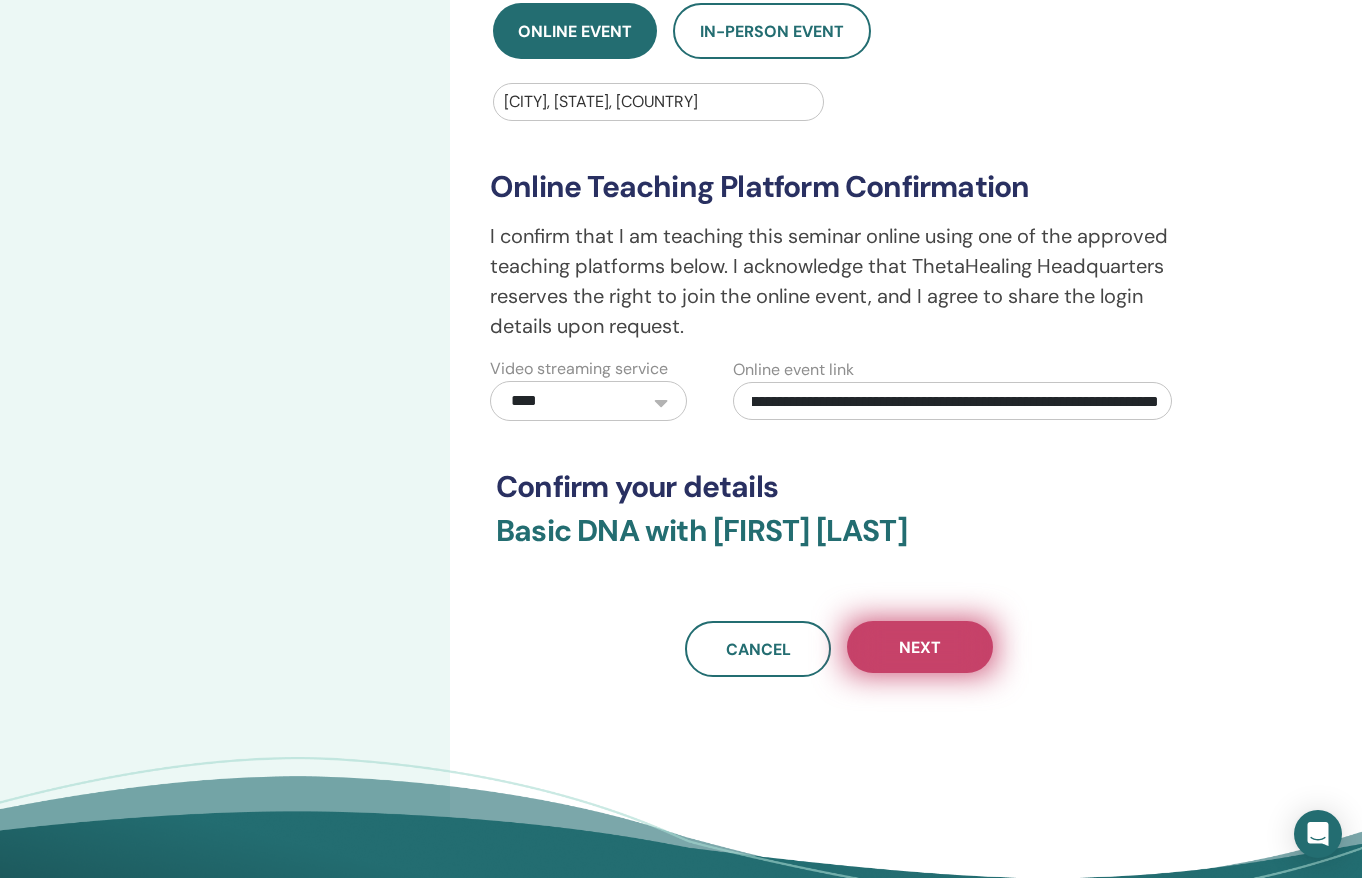type on "**********" 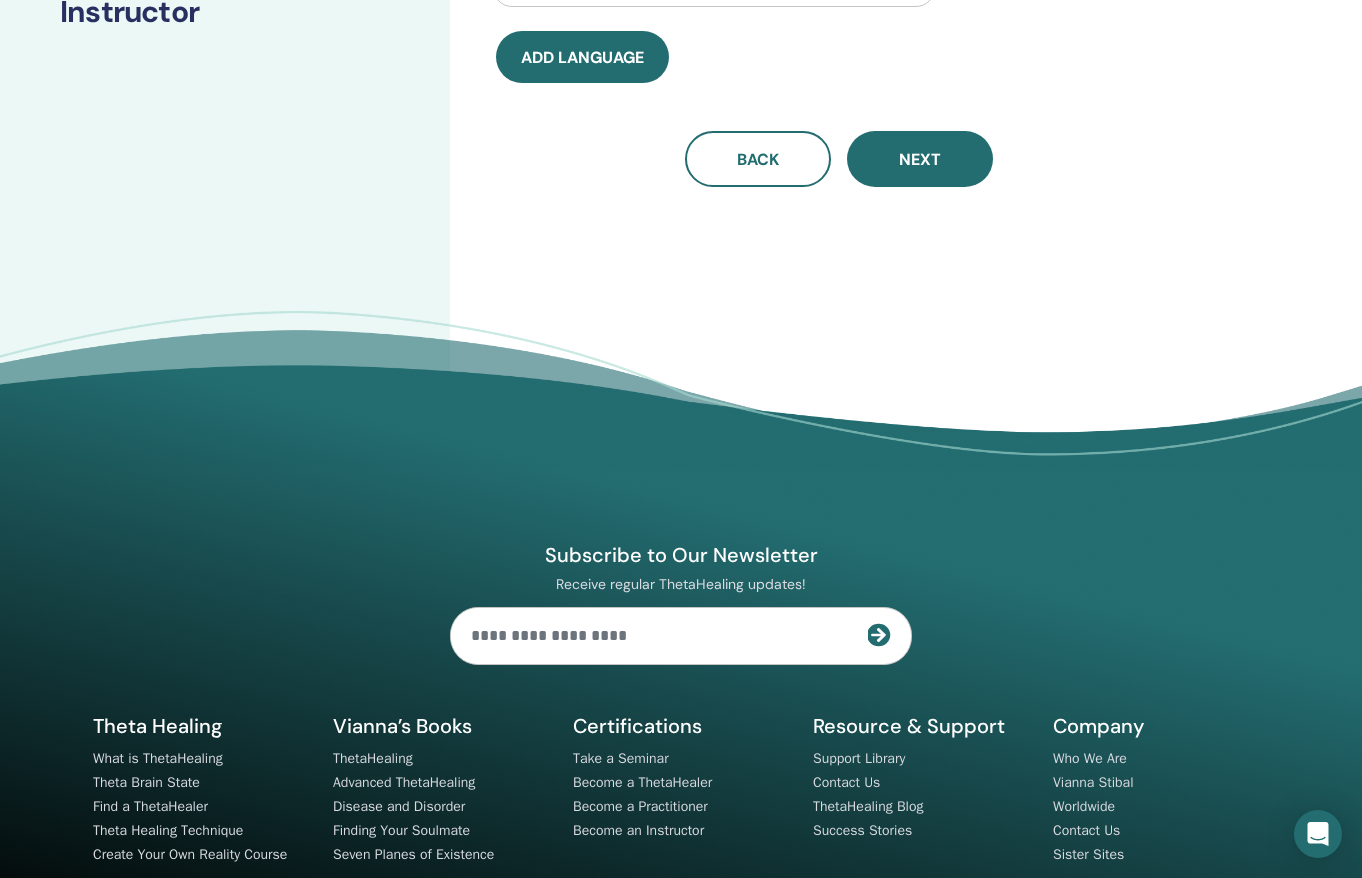 scroll, scrollTop: 0, scrollLeft: 0, axis: both 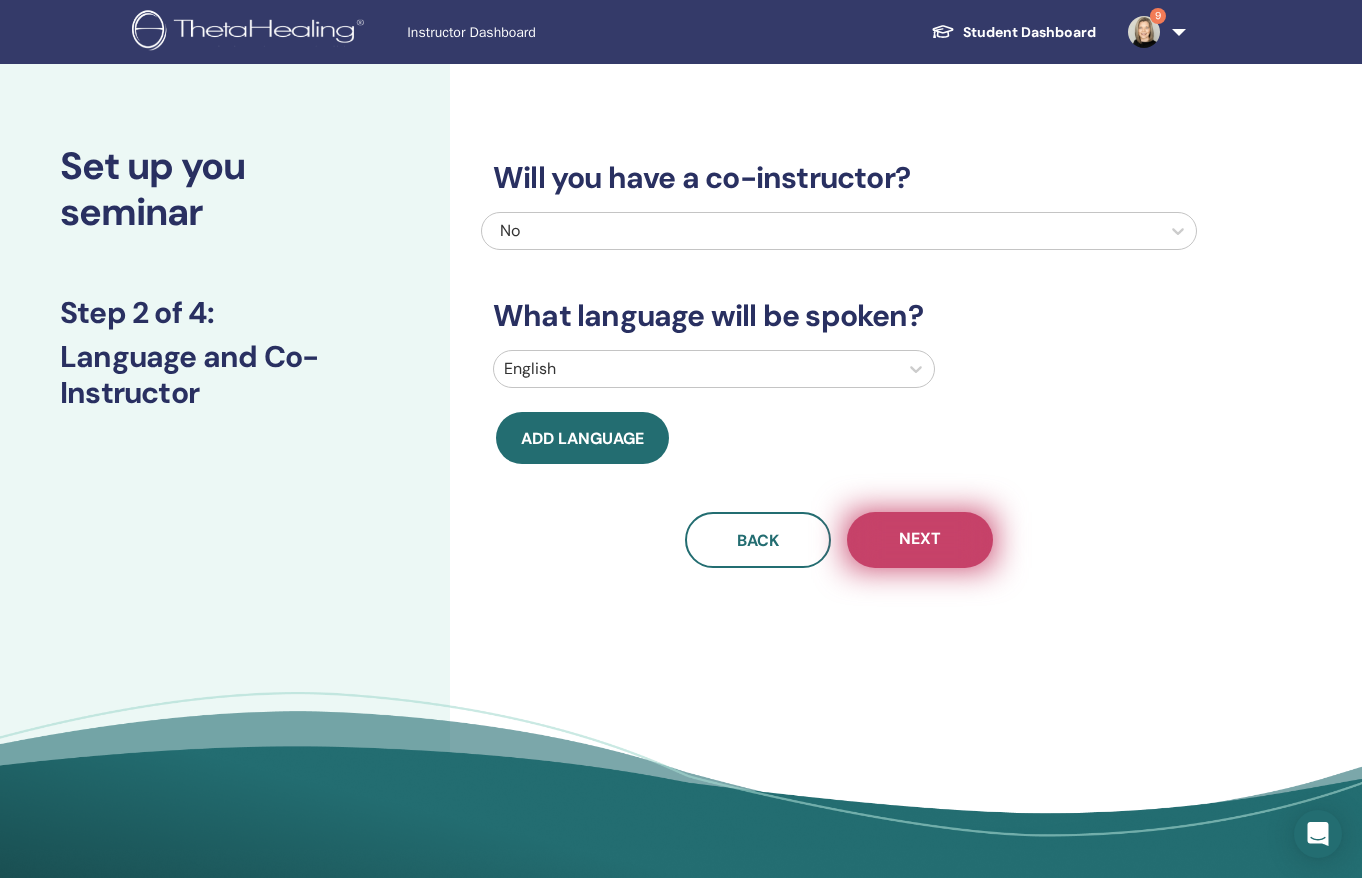 click on "Next" at bounding box center [920, 540] 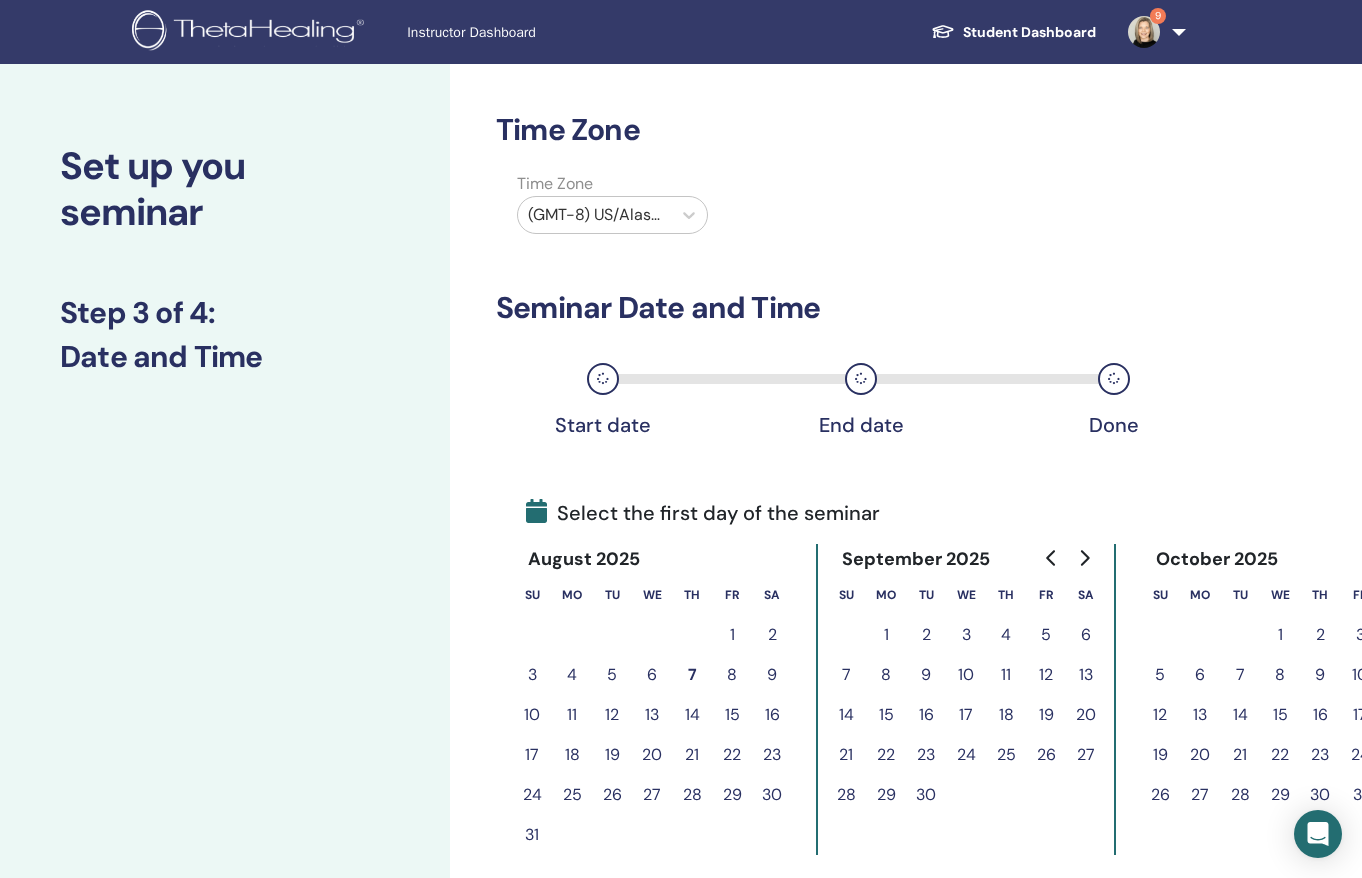 click on "8" at bounding box center [732, 675] 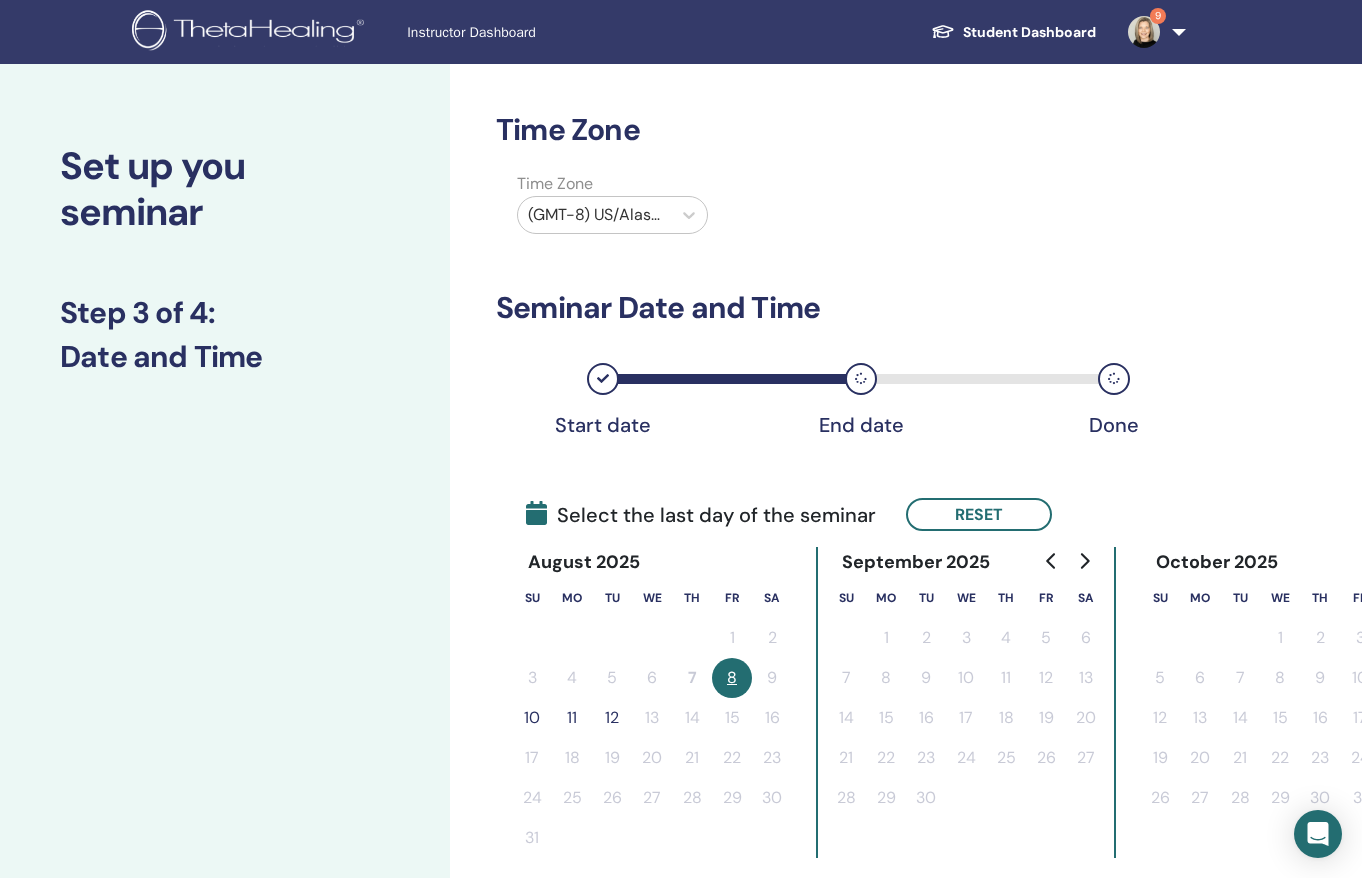 click on "10" at bounding box center [532, 718] 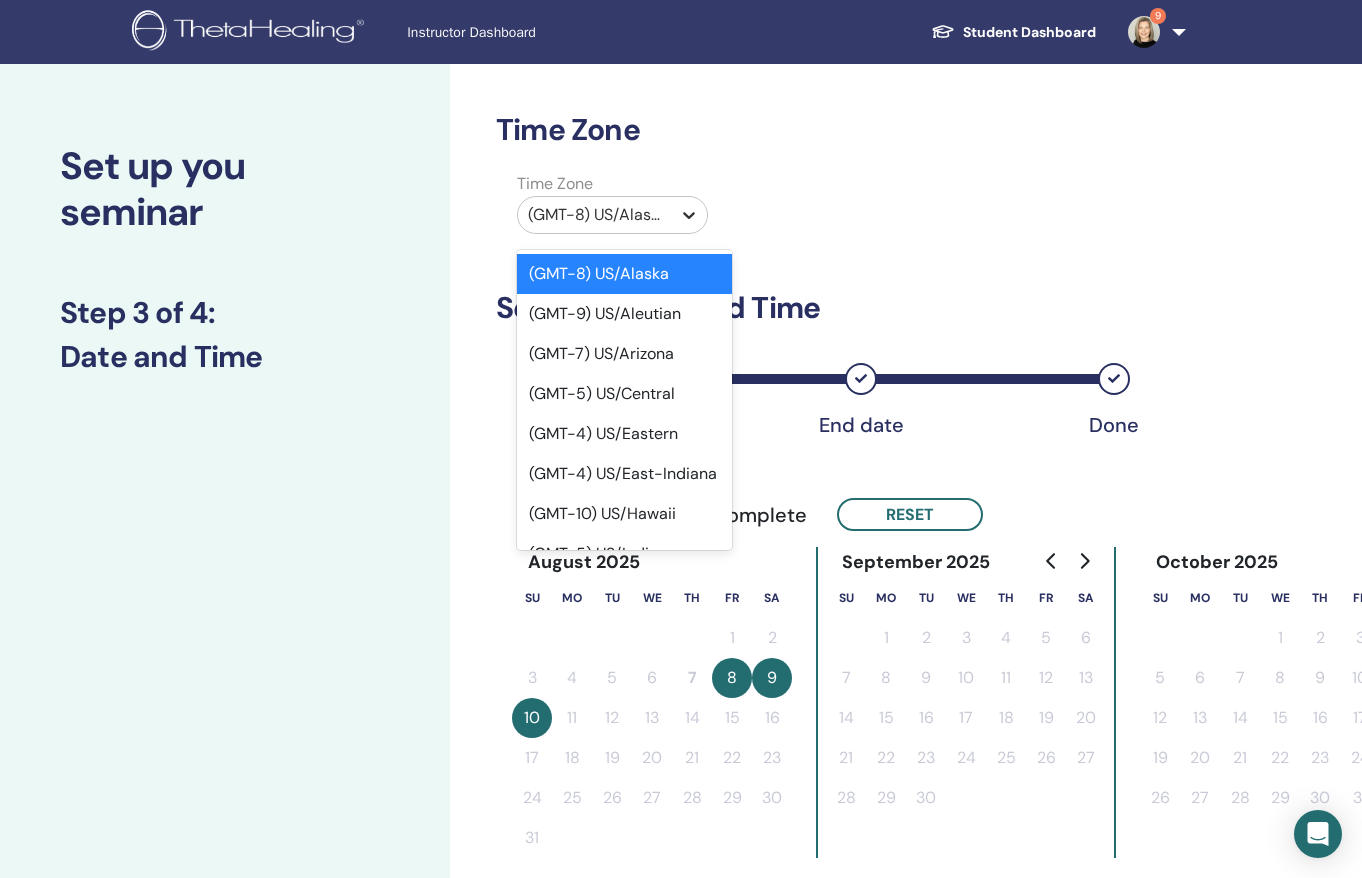 click 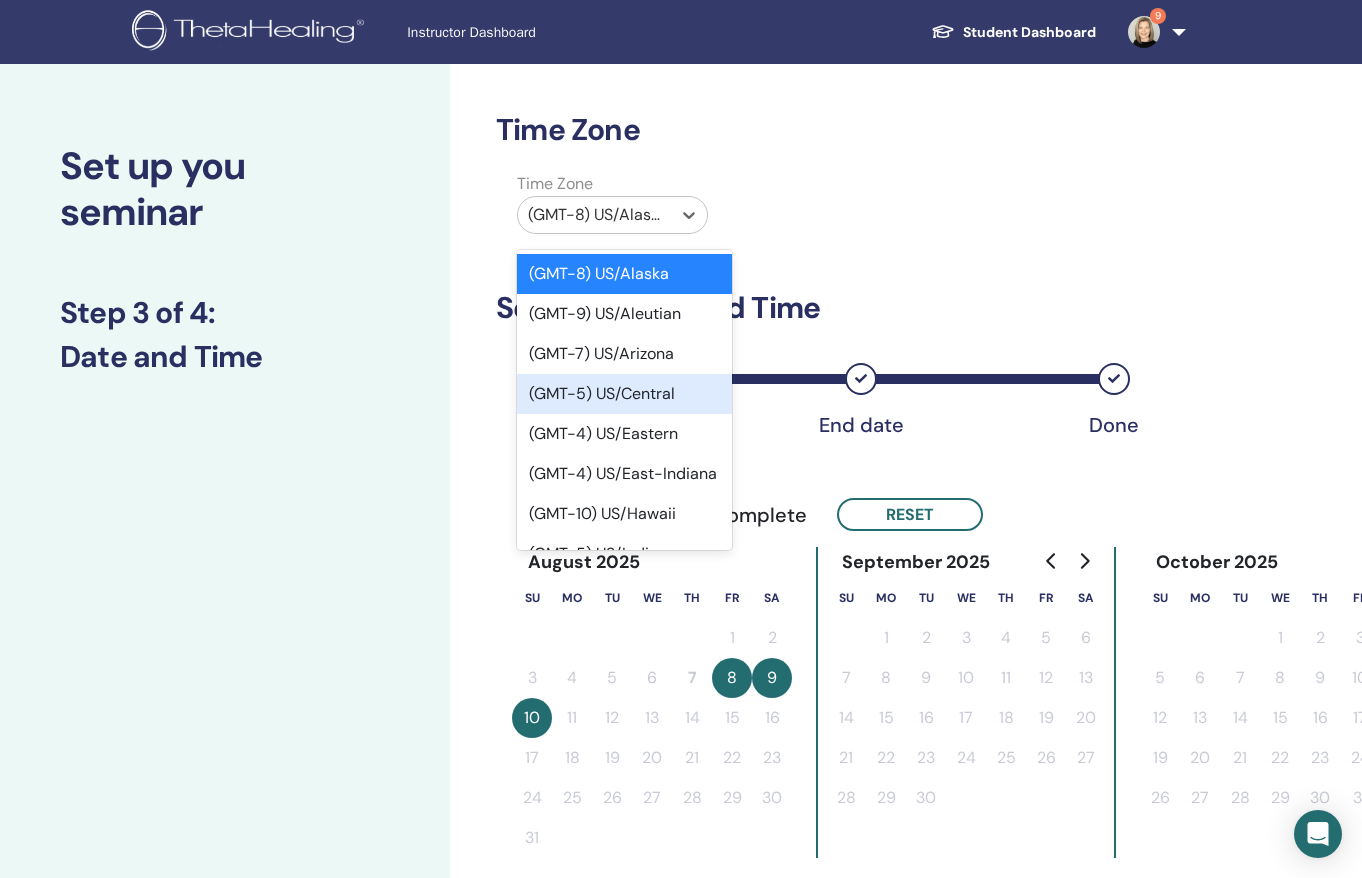 click on "(GMT-5) US/Central" at bounding box center (624, 394) 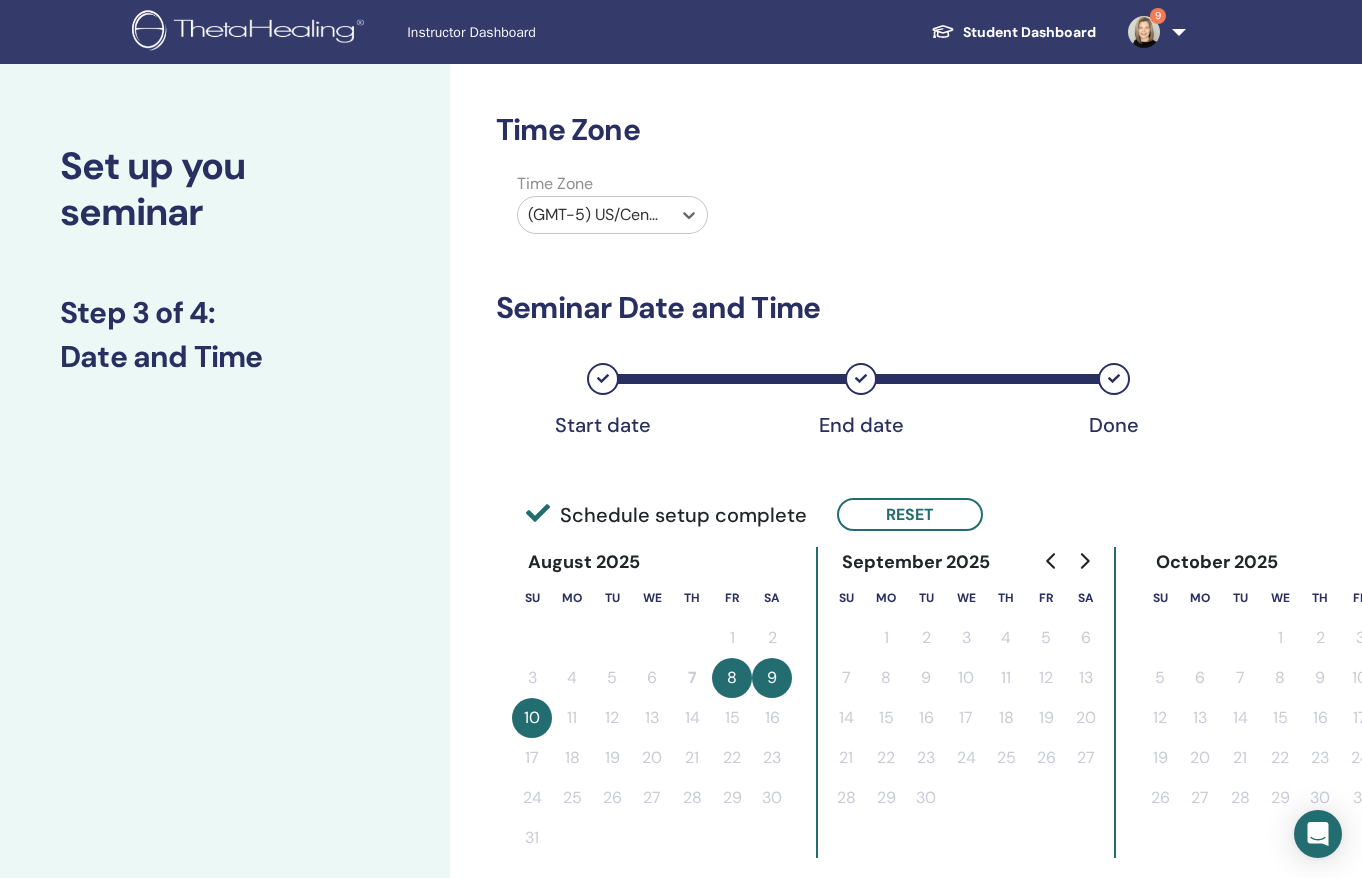 click on "Time Zone Time Zone option (GMT-5) US/Central, selected.   Select is focused ,type to refine list, press Down to open the menu,  (GMT-5) US/Central Seminar Date and Time Start date End date Done Schedule setup complete Reset August 2025 Su Mo Tu We Th Fr Sa 1 2 3 4 5 6 7 8 9 10 11 12 13 14 15 16 17 18 19 20 21 22 23 24 25 26 27 28 29 30 31 September 2025 Su Mo Tu We Th Fr Sa 1 2 3 4 5 6 7 8 9 10 11 12 13 14 15 16 17 18 19 20 21 22 23 24 25 26 27 28 29 30 October 2025 Su Mo Tu We Th Fr Sa 1 2 3 4 5 6 7 8 9 10 11 12 13 14 15 16 17 18 19 20 21 22 23 24 25 26 27 28 29 30 31 Day  # 1 2025/08/08 Start time ***** End time ***** Apply to all Day  # 2 2025/08/09 Start time ***** End time ***** Day  # 3 2025/08/10 Start time ***** End time ***** Back Next" at bounding box center [904, 771] 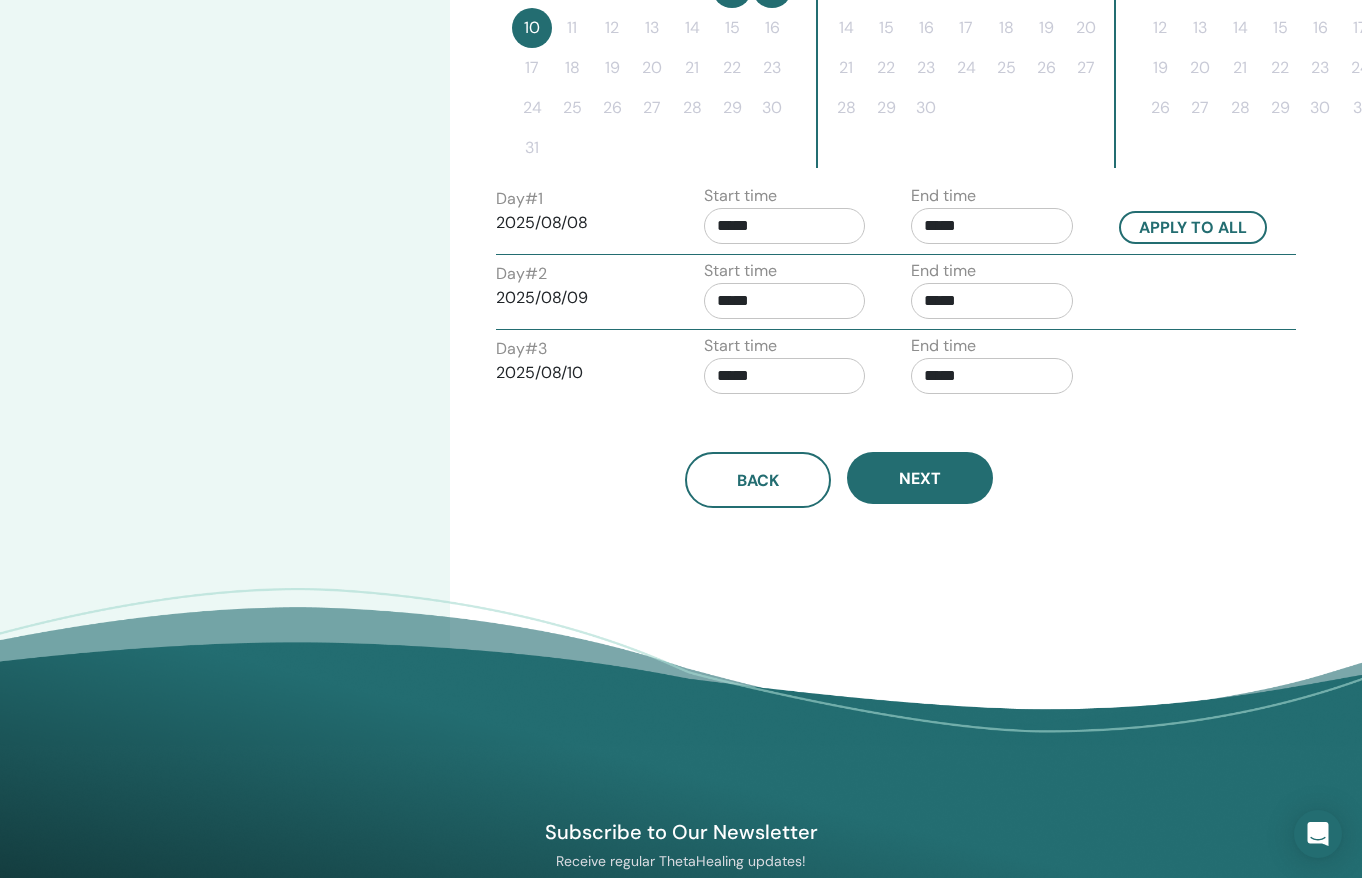 scroll, scrollTop: 691, scrollLeft: 0, axis: vertical 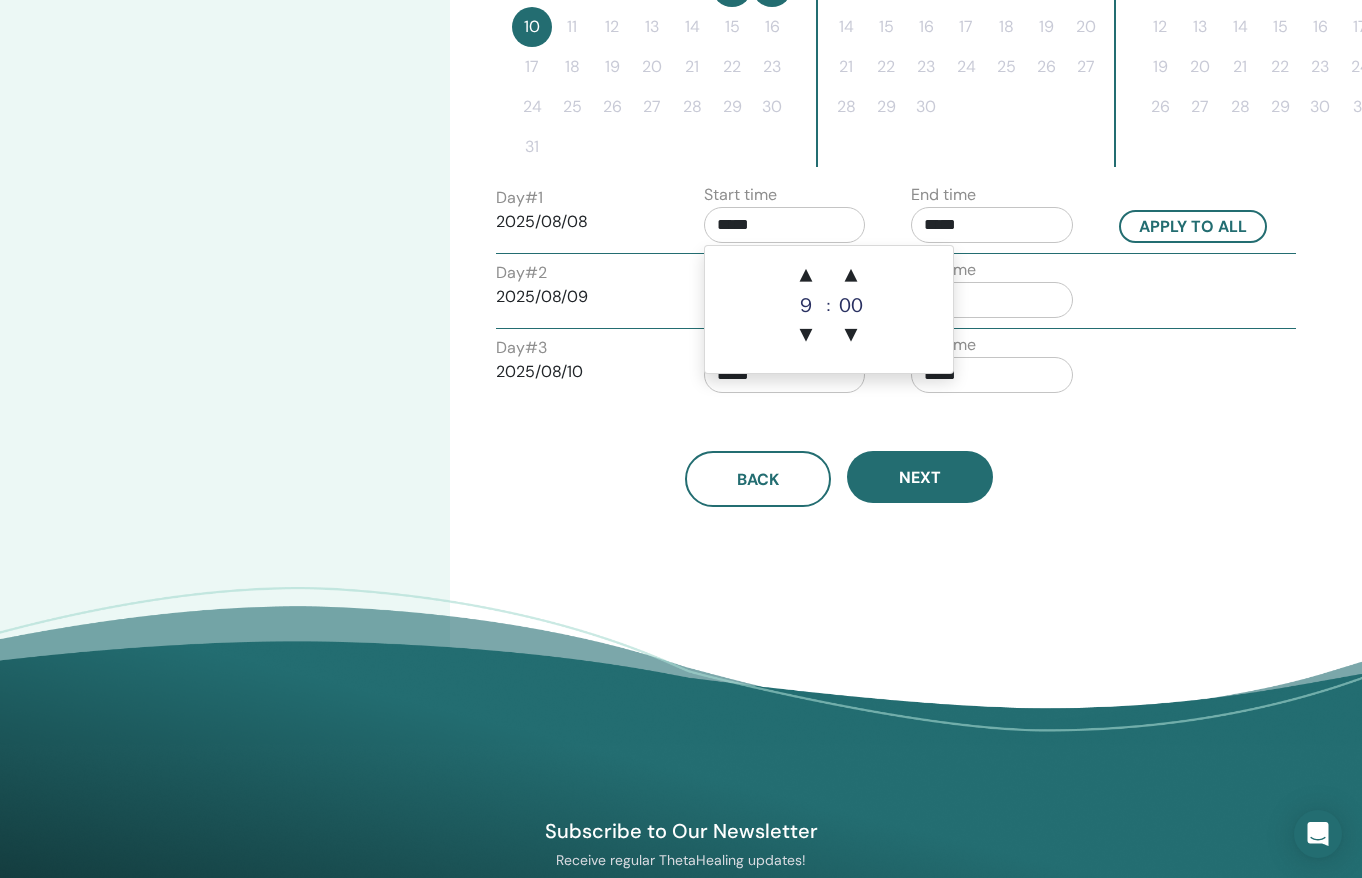 click on "*****" at bounding box center (785, 225) 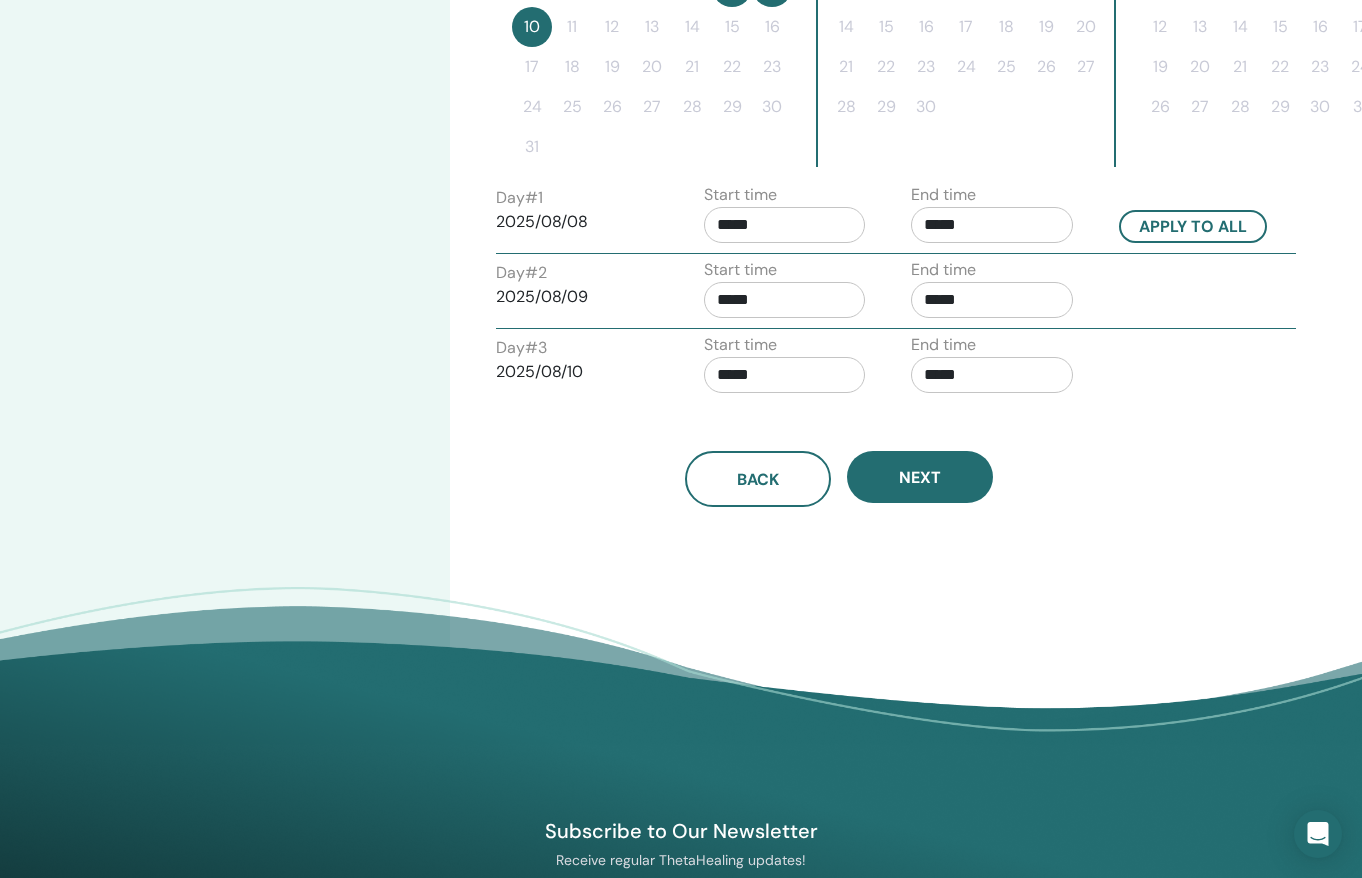 click on "*****" at bounding box center [785, 225] 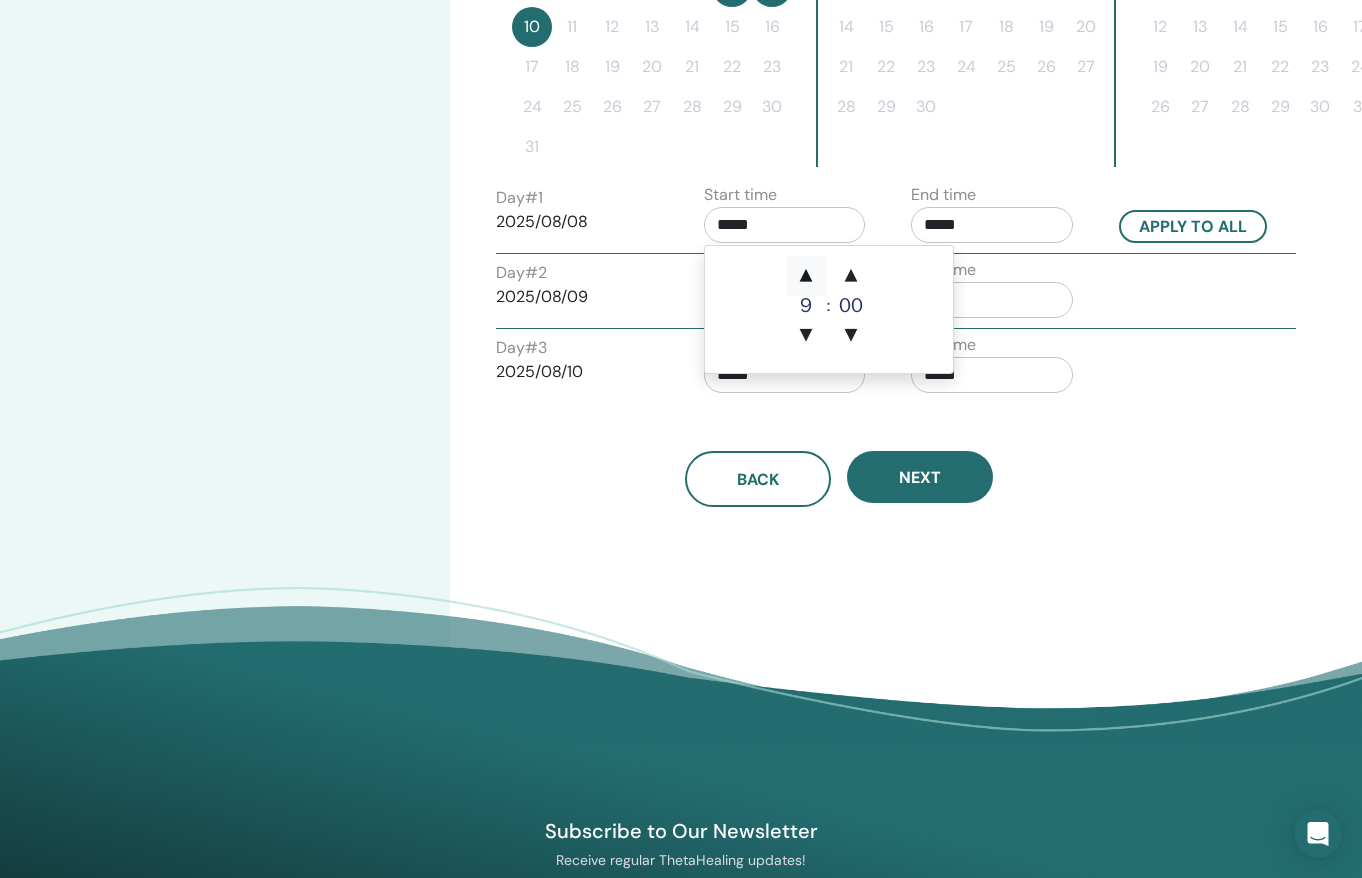 click on "▲" at bounding box center [806, 276] 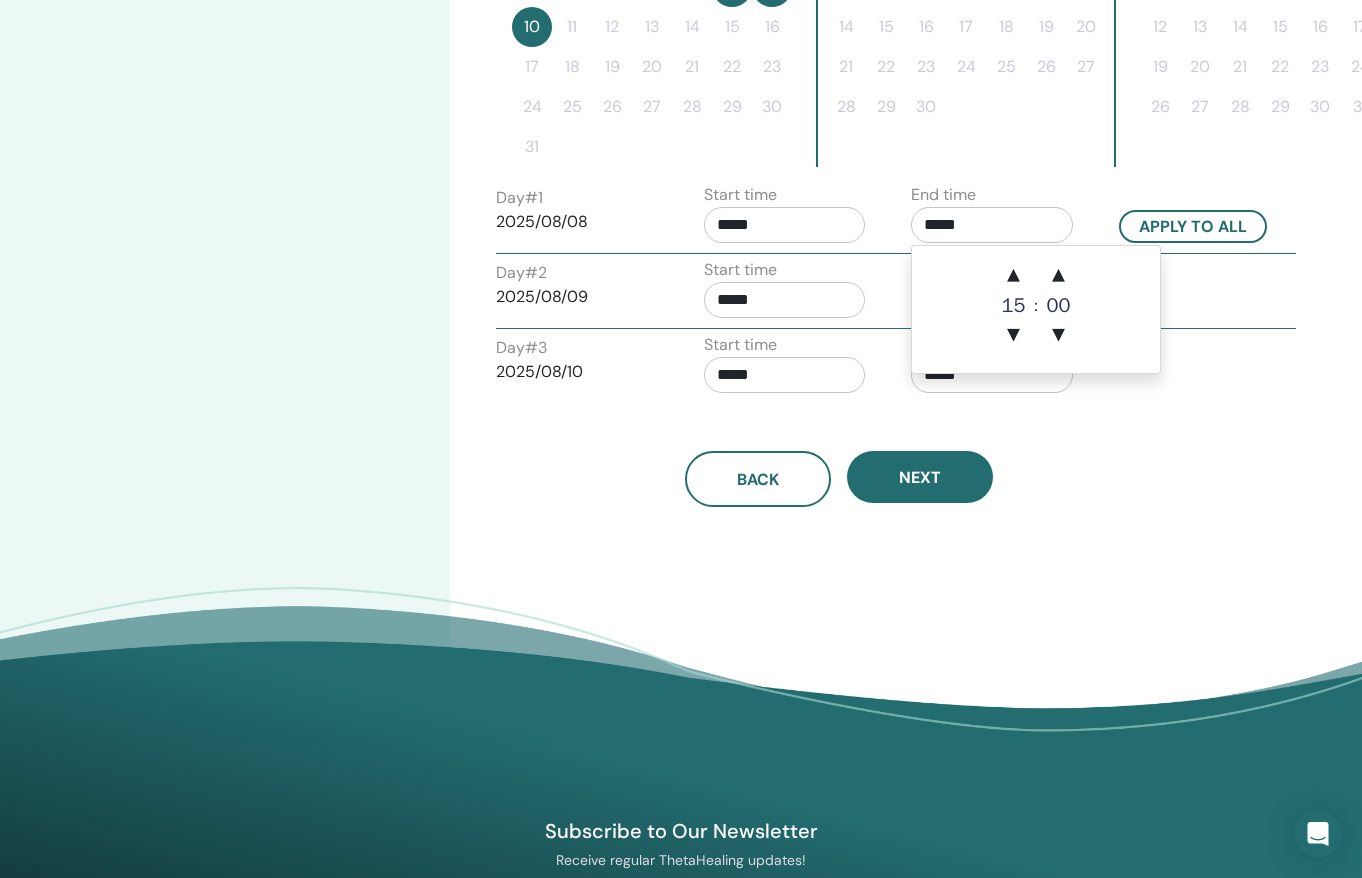 click on "*****" at bounding box center (992, 225) 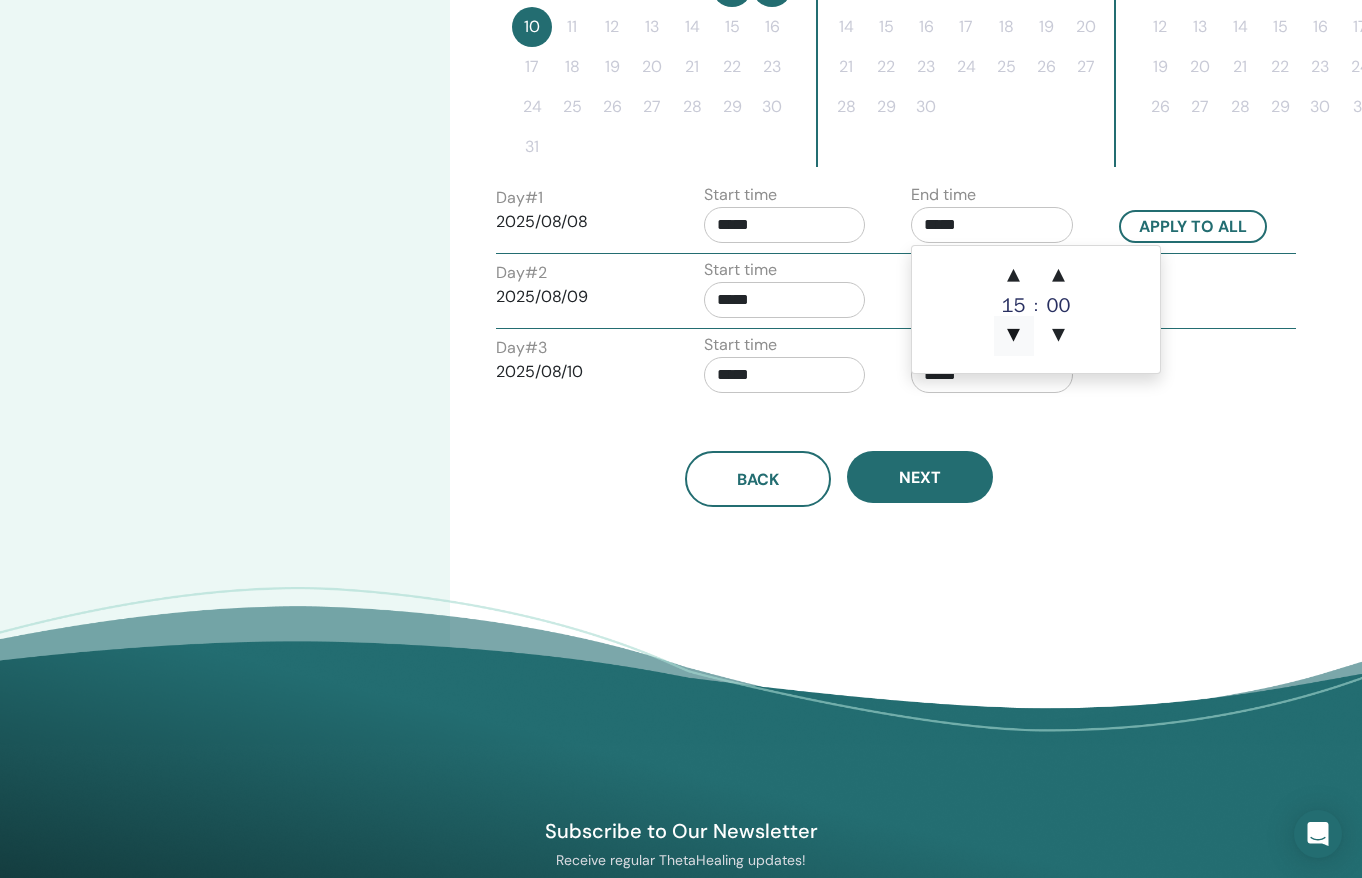 click on "▼" at bounding box center [1014, 336] 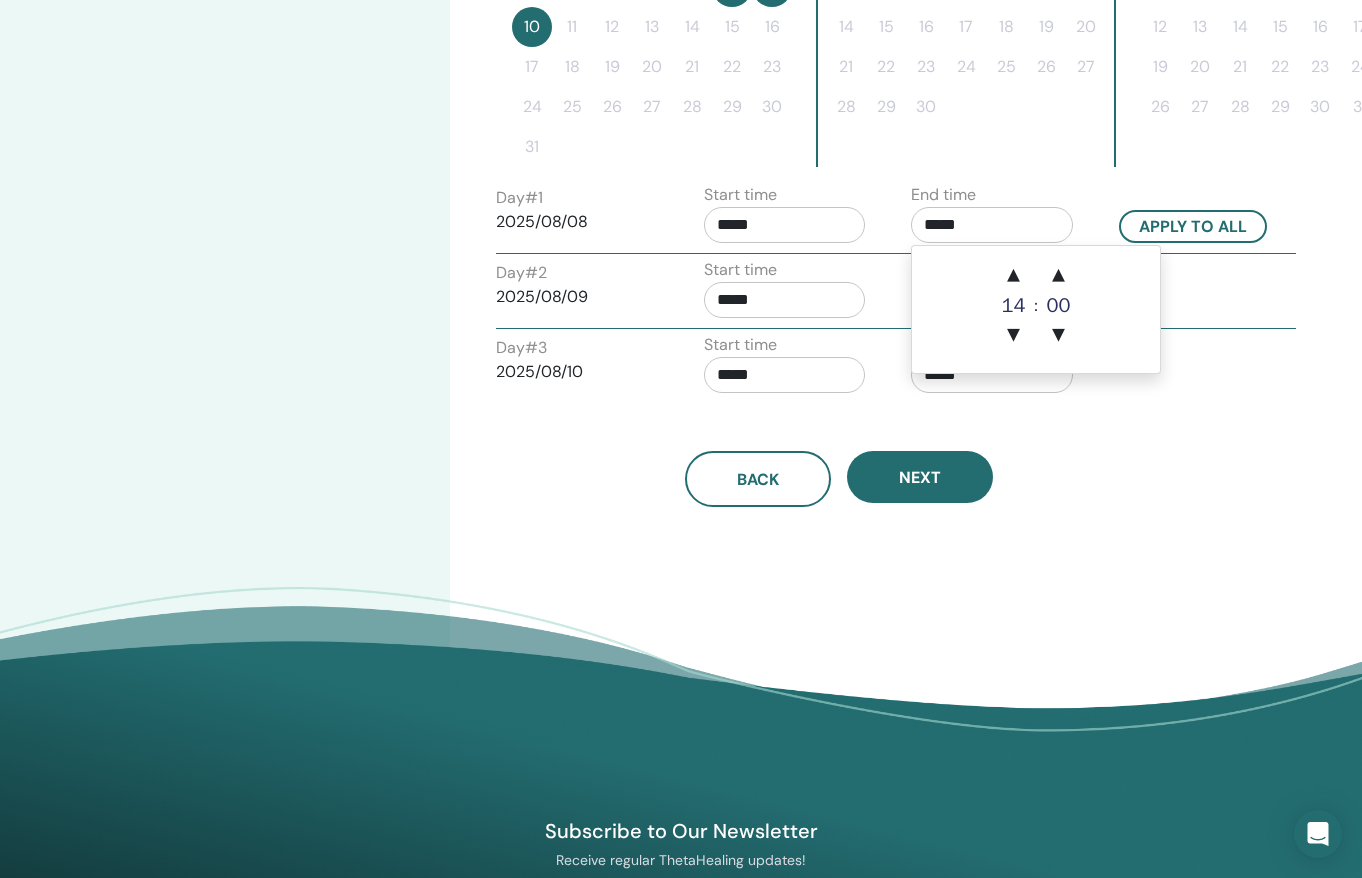 click on "*****" at bounding box center [785, 300] 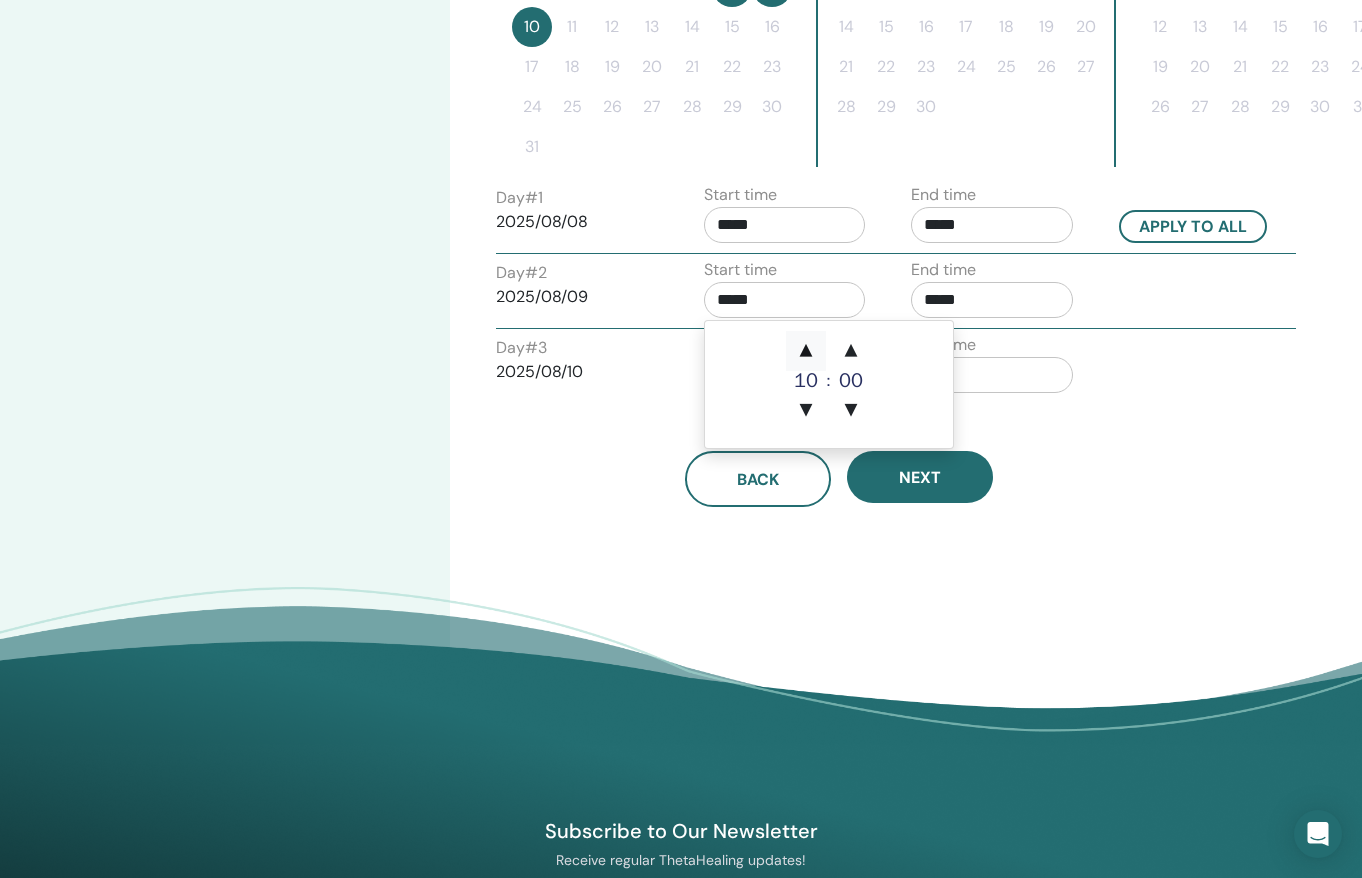 click on "▲" at bounding box center (806, 351) 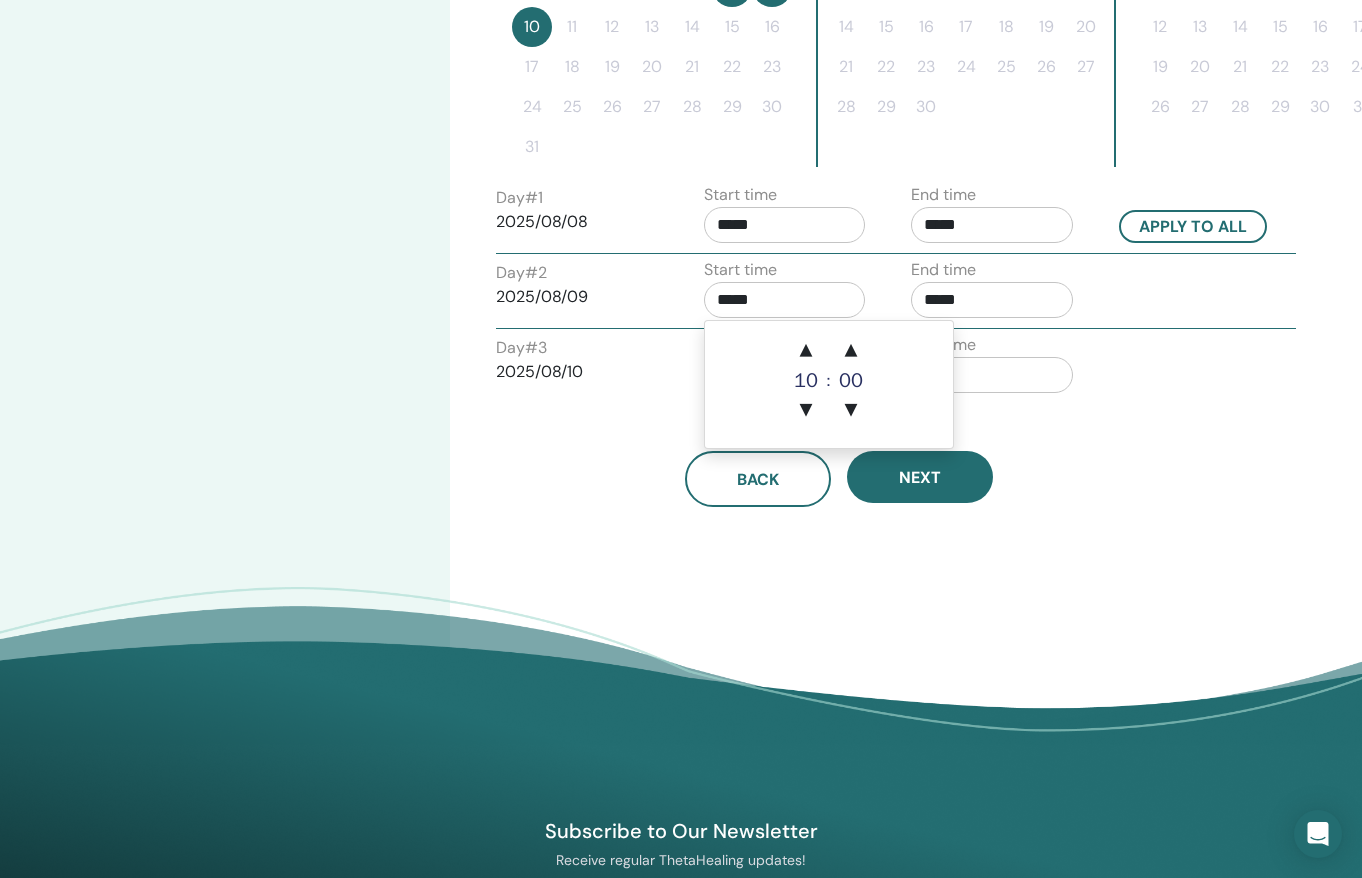 click on "*****" at bounding box center [992, 225] 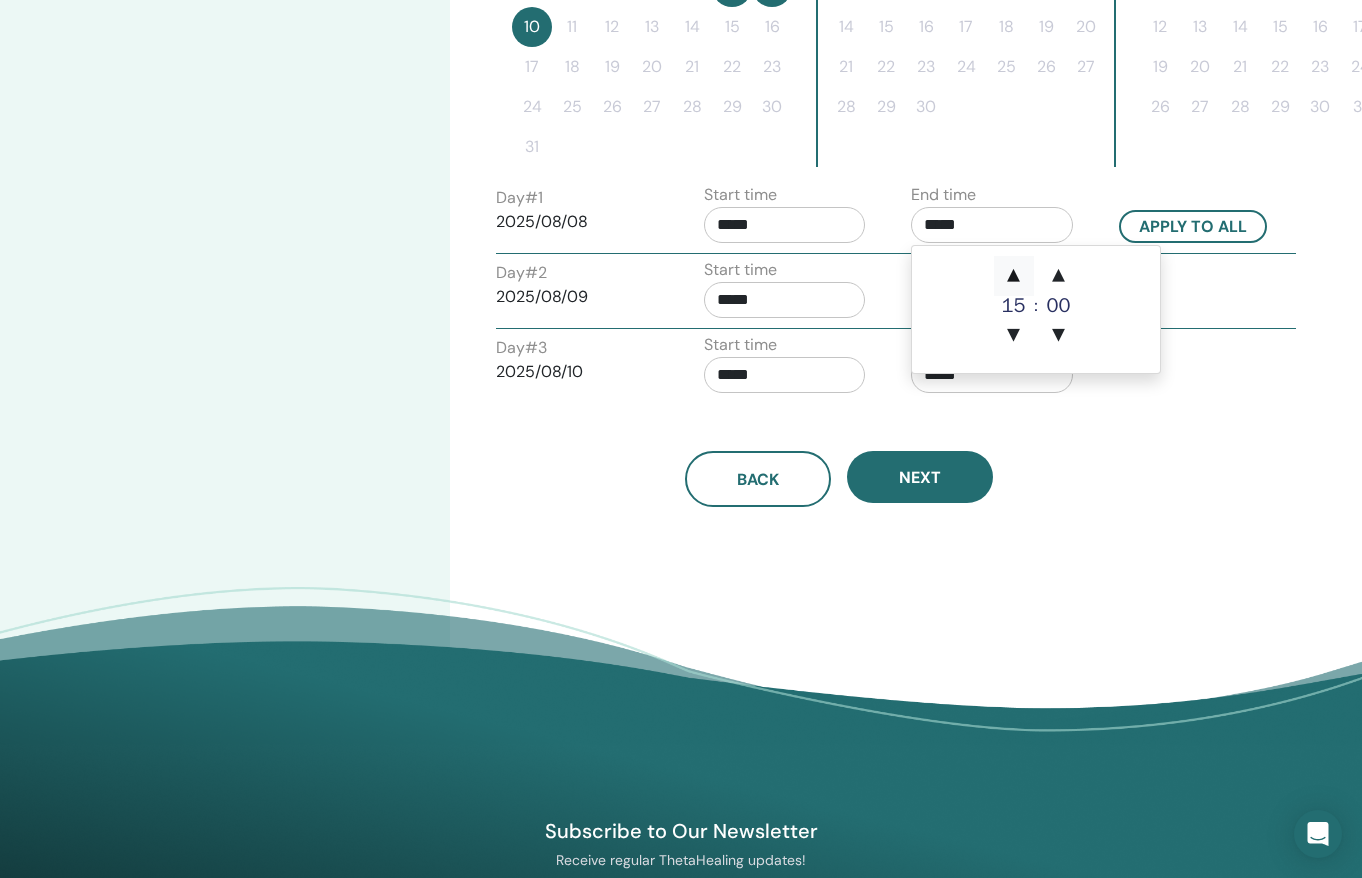 click on "▲" at bounding box center [1014, 276] 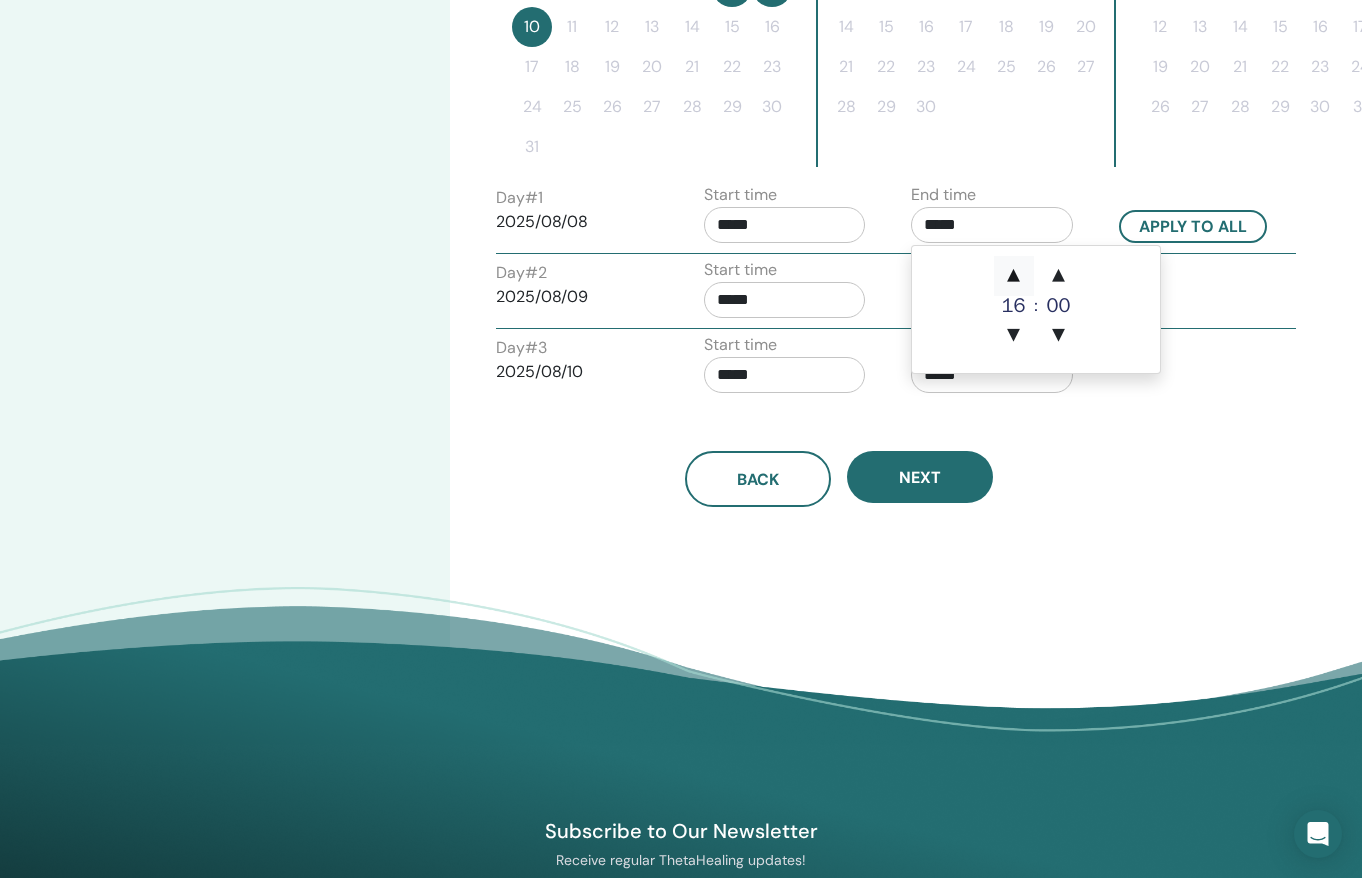 click on "▲" at bounding box center [1014, 276] 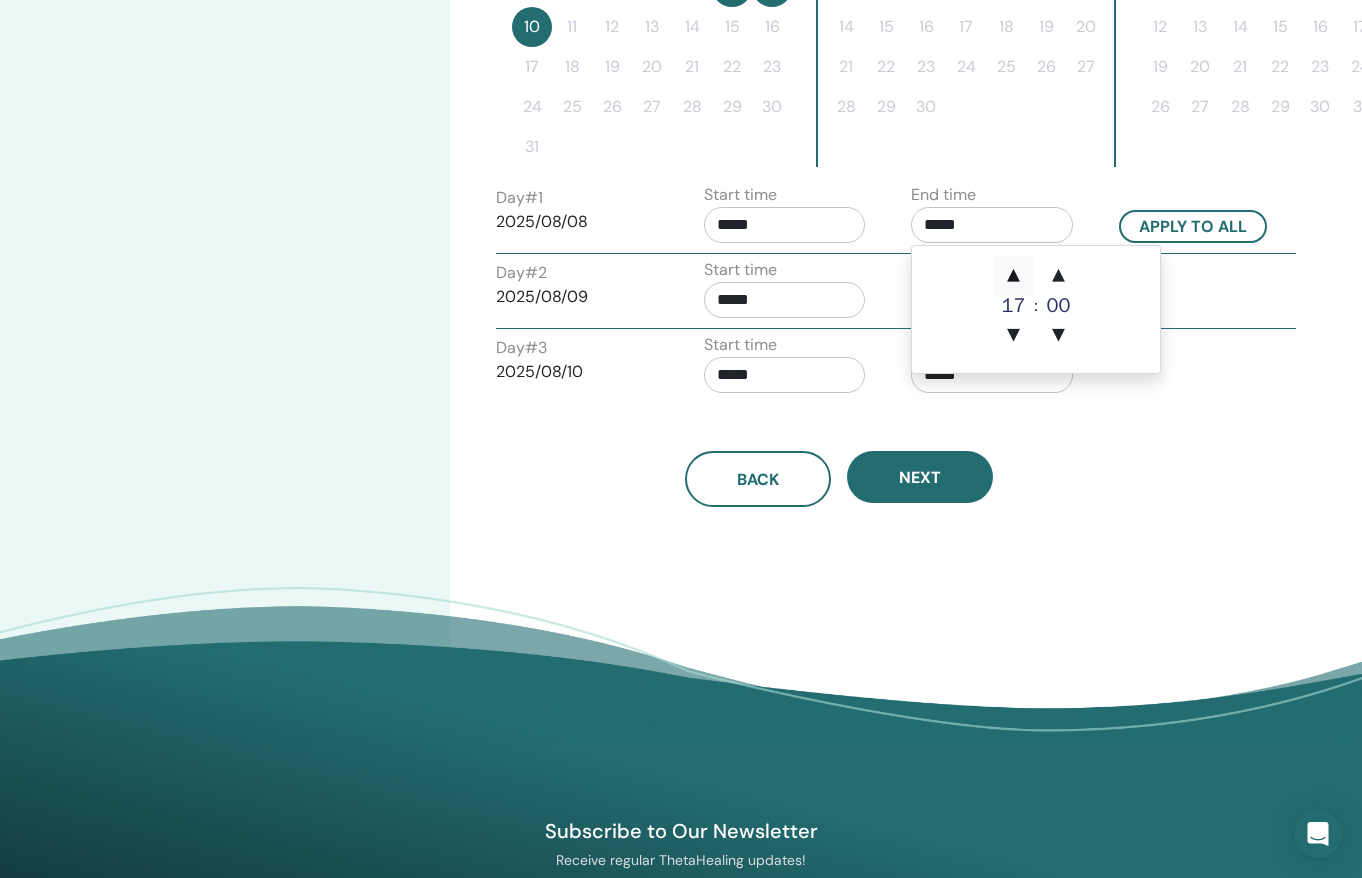 click on "▲" at bounding box center [1014, 276] 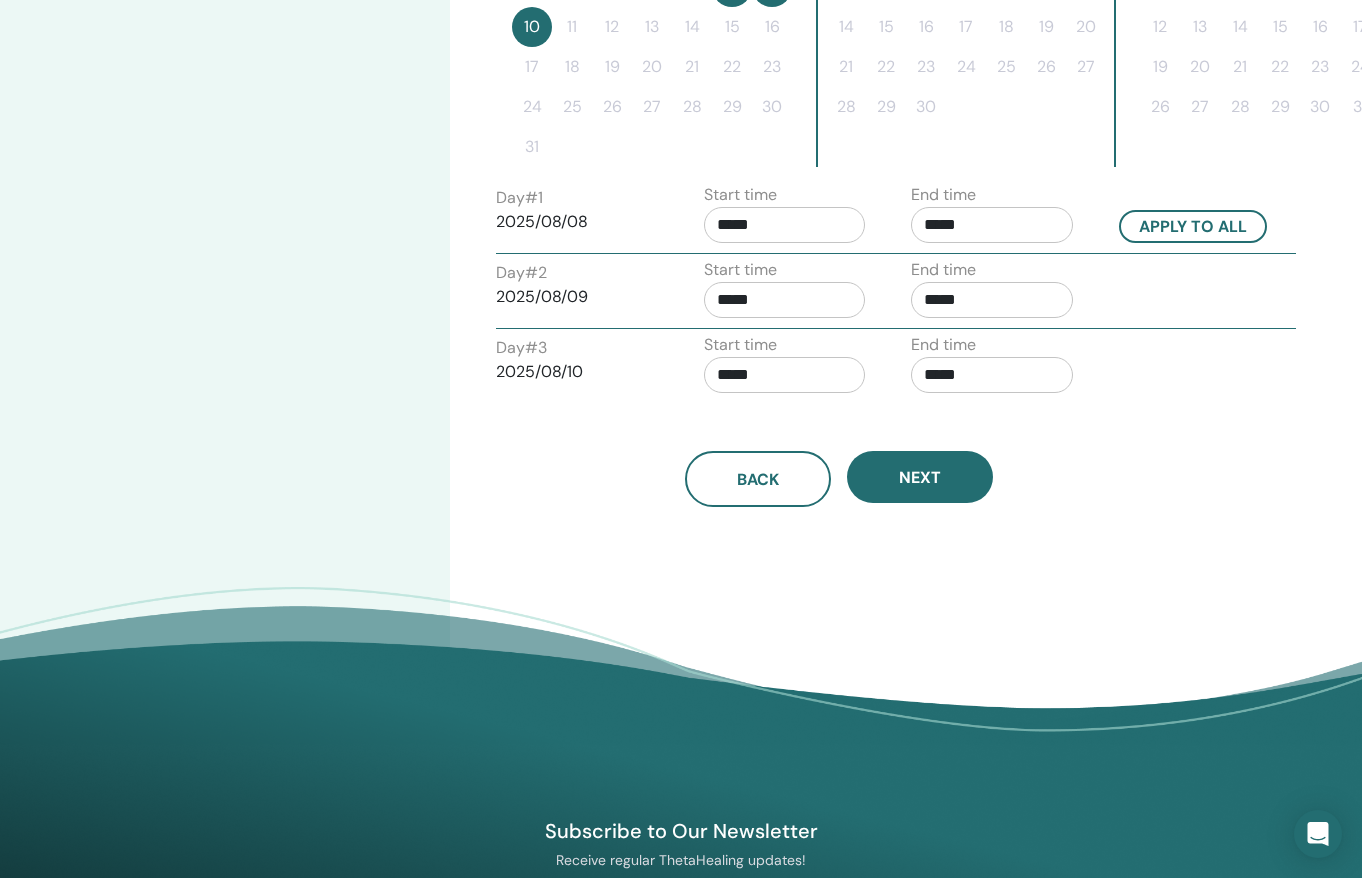 click on "Time Zone Time Zone (GMT-5) US/Central Seminar Date and Time Start date End date Done Schedule setup complete Reset August 2025 Su Mo Tu We Th Fr Sa 1 2 3 4 5 6 7 8 9 10 11 12 13 14 15 16 17 18 19 20 21 22 23 24 25 26 27 28 29 30 31 September 2025 Su Mo Tu We Th Fr Sa 1 2 3 4 5 6 7 8 9 10 11 12 13 14 15 16 17 18 19 20 21 22 23 24 25 26 27 28 29 30 October 2025 Su Mo Tu We Th Fr Sa 1 2 3 4 5 6 7 8 9 10 11 12 13 14 15 16 17 18 19 20 21 22 23 24 25 26 27 28 29 30 31 Day  # 1 2025/08/08 Start time ***** End time ***** Apply to all Day  # 2 2025/08/09 Start time ***** End time ***** Day  # 3 2025/08/10 Start time ***** End time ***** Back Next" at bounding box center [904, 80] 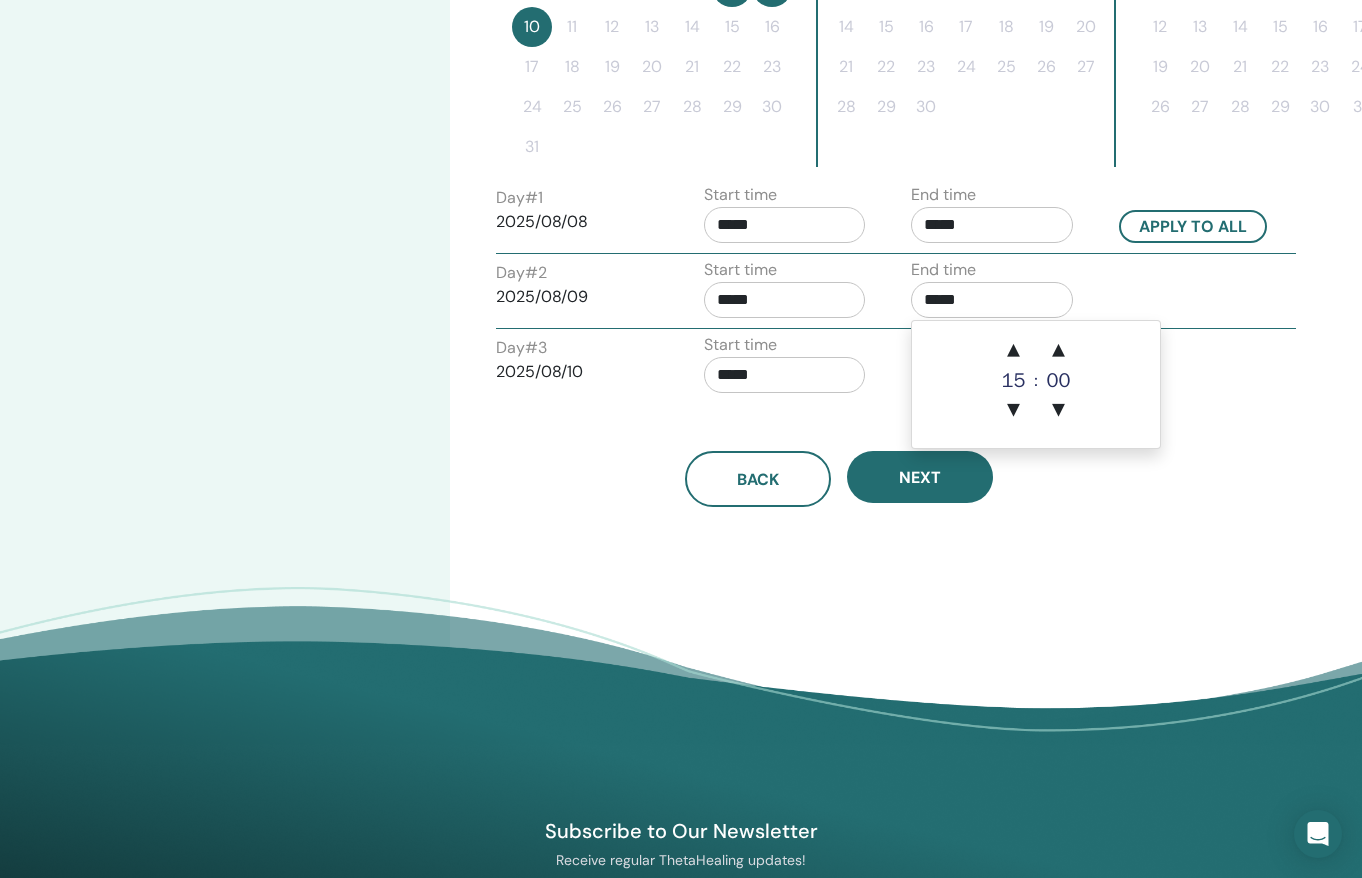 click on "*****" at bounding box center [992, 300] 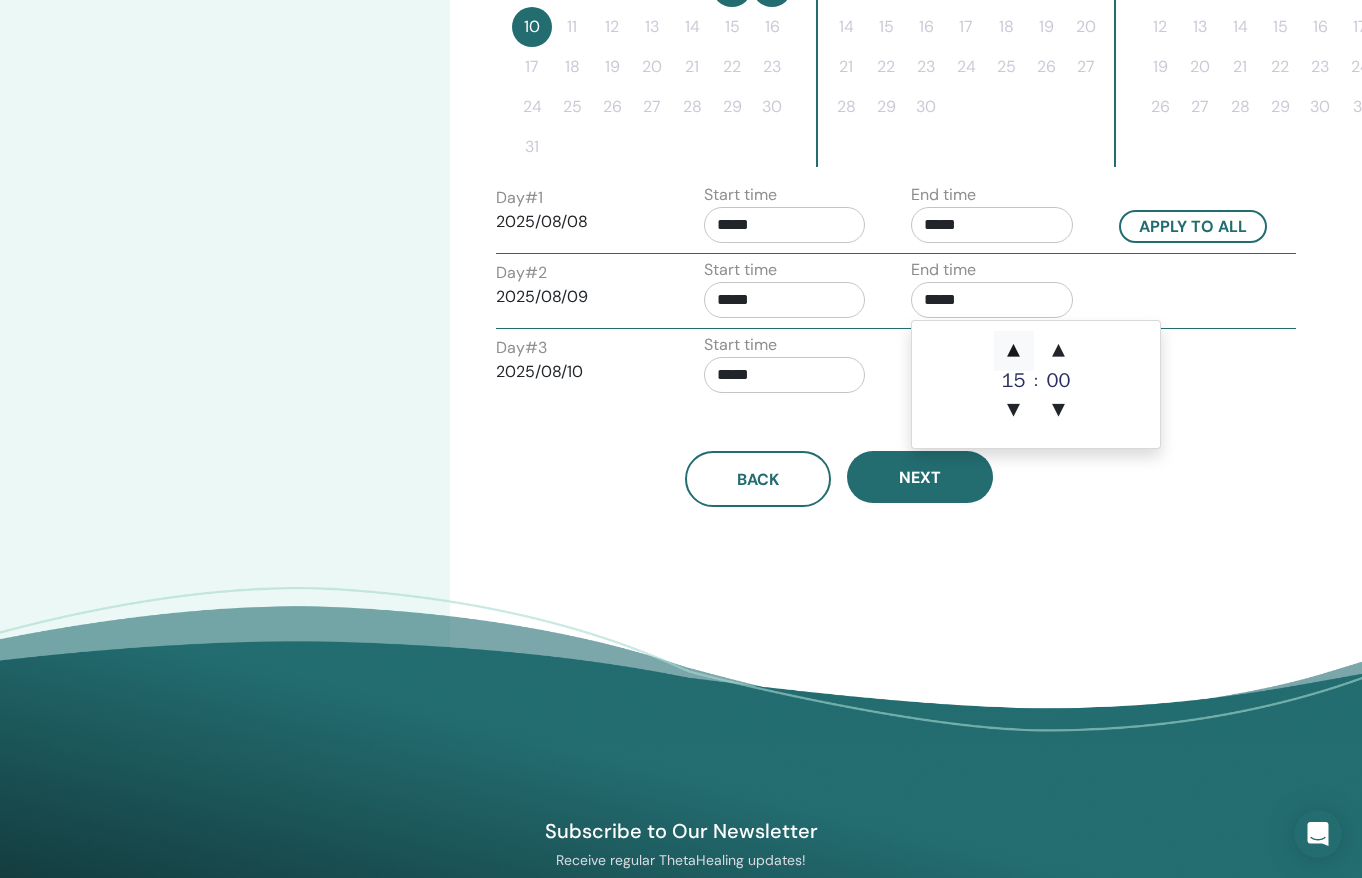 click on "▲" at bounding box center (1014, 351) 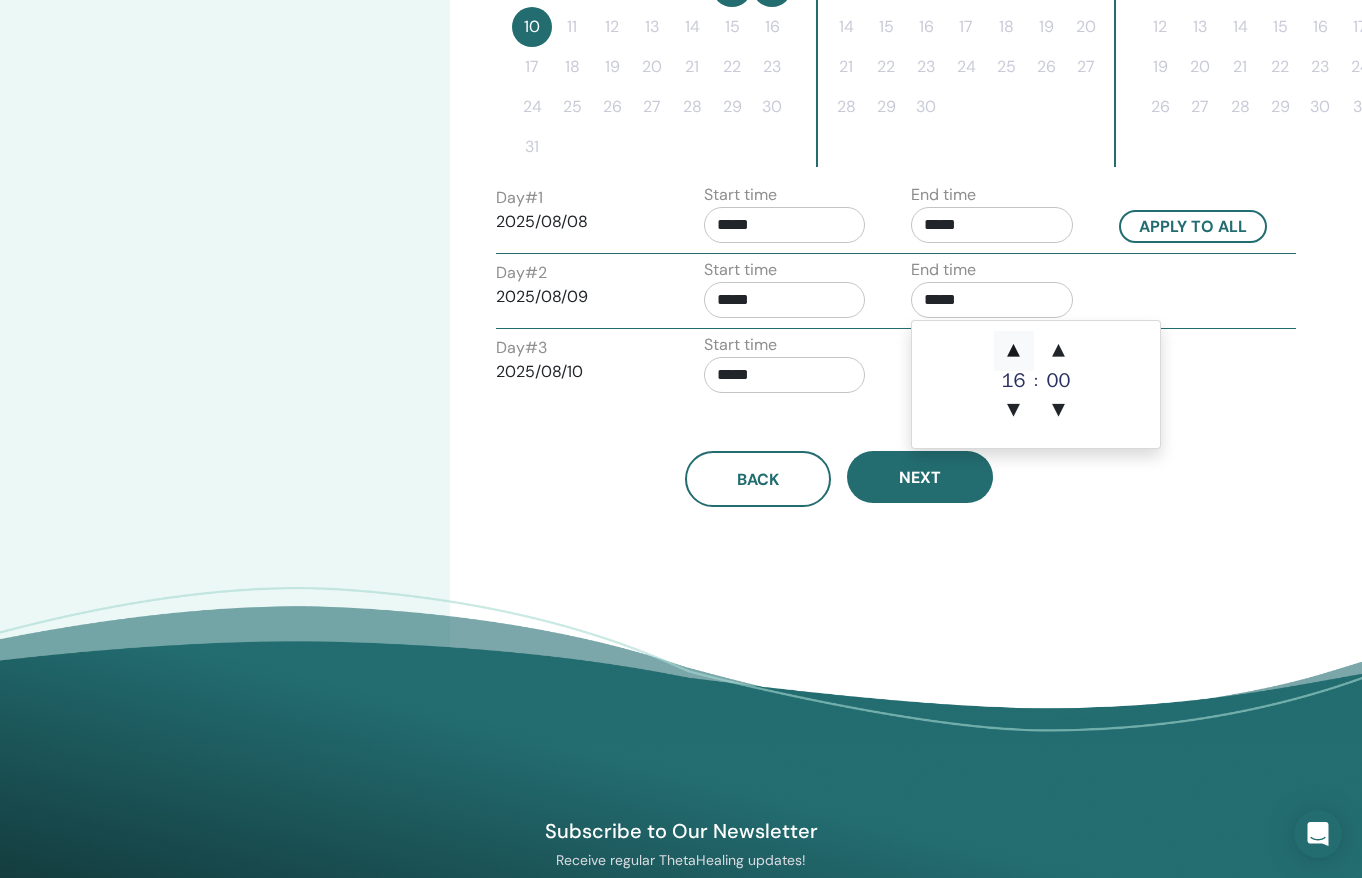 click on "▲" at bounding box center (1014, 351) 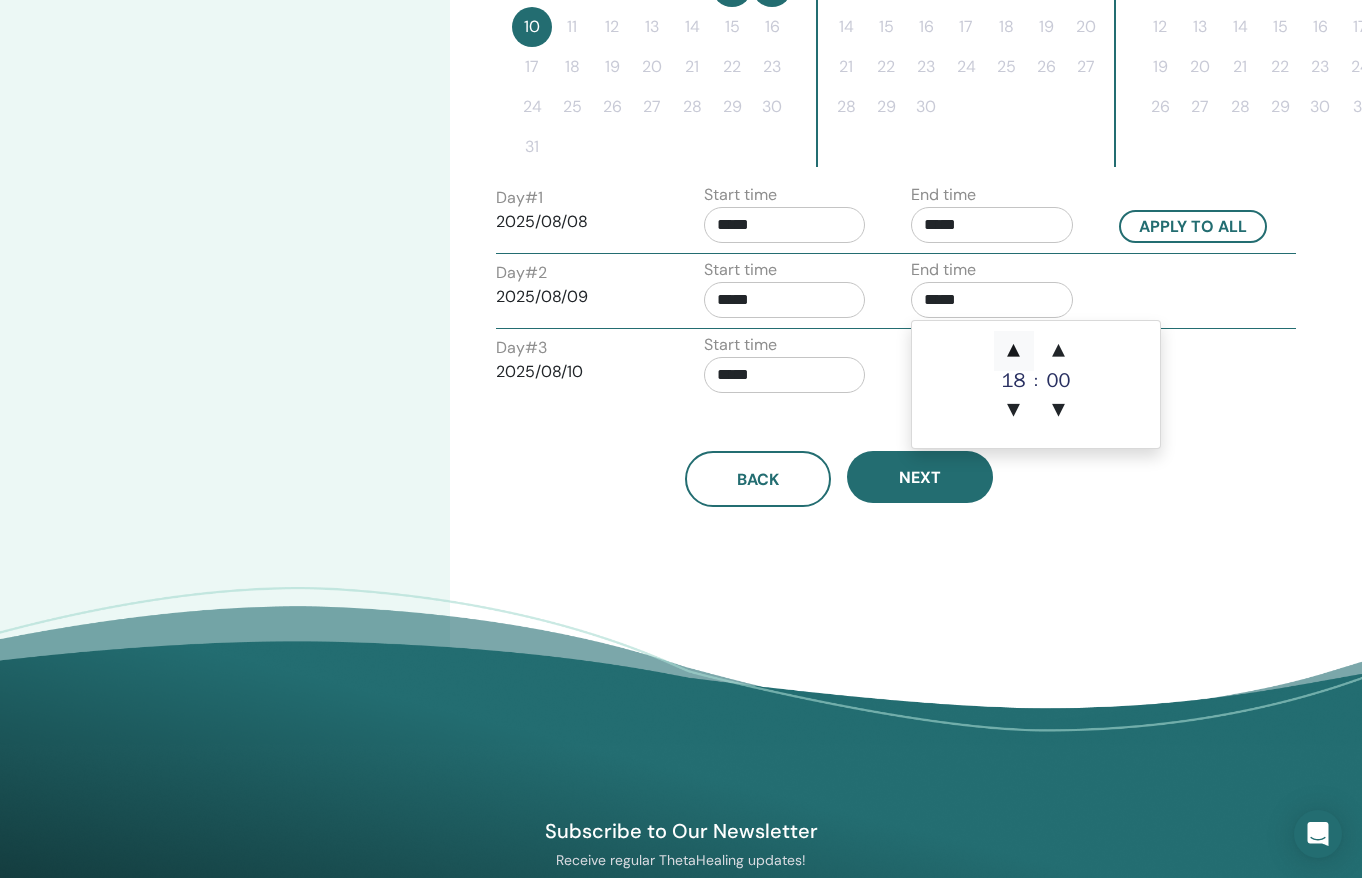 click on "▲" at bounding box center [1014, 351] 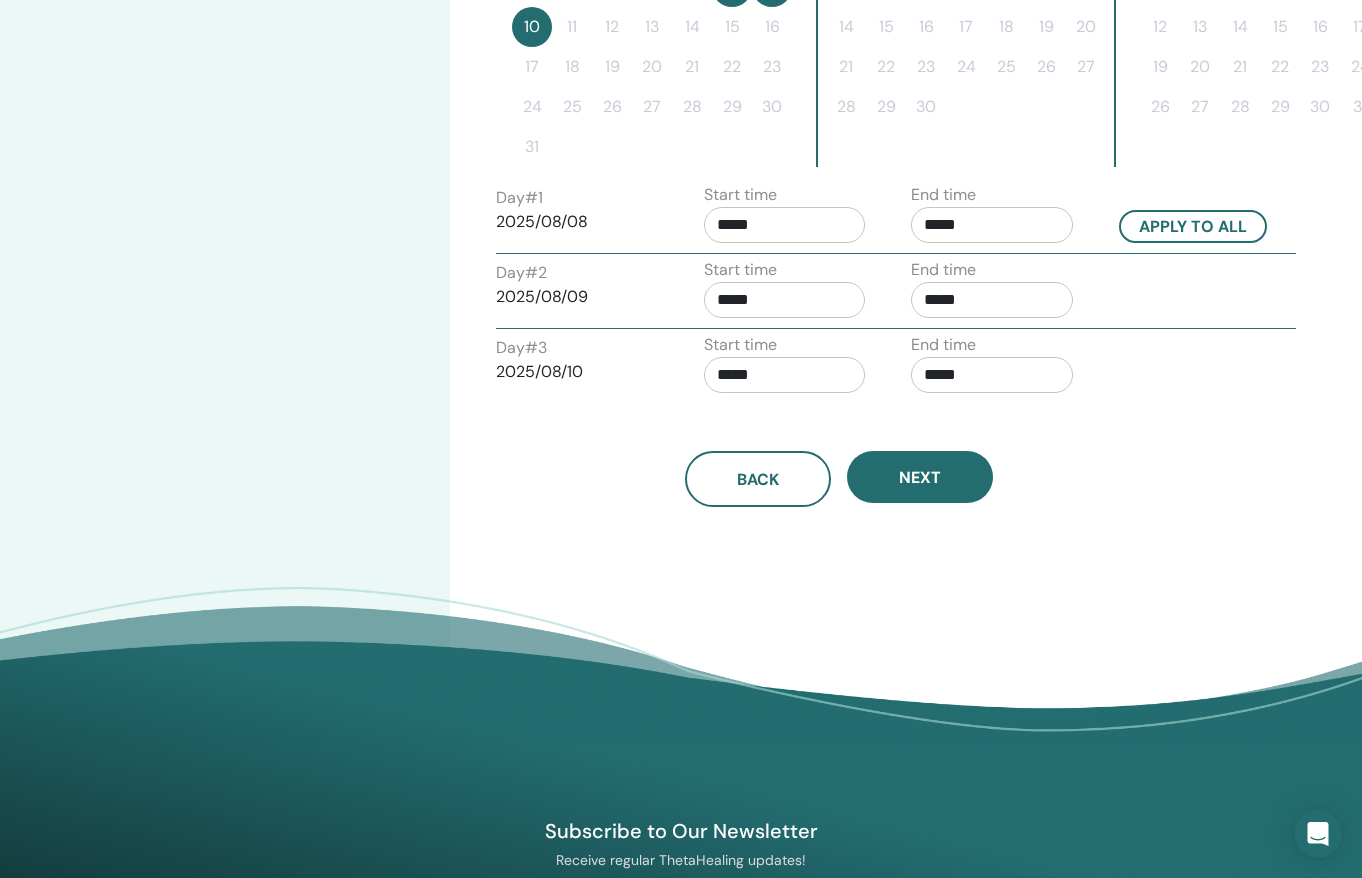 click on "Time Zone Time Zone (GMT-5) US/Central Seminar Date and Time Start date End date Done Schedule setup complete Reset August 2025 Su Mo Tu We Th Fr Sa 1 2 3 4 5 6 7 8 9 10 11 12 13 14 15 16 17 18 19 20 21 22 23 24 25 26 27 28 29 30 31 September 2025 Su Mo Tu We Th Fr Sa 1 2 3 4 5 6 7 8 9 10 11 12 13 14 15 16 17 18 19 20 21 22 23 24 25 26 27 28 29 30 October 2025 Su Mo Tu We Th Fr Sa 1 2 3 4 5 6 7 8 9 10 11 12 13 14 15 16 17 18 19 20 21 22 23 24 25 26 27 28 29 30 31 Day  # 1 2025/08/08 Start time ***** End time ***** Apply to all Day  # 2 2025/08/09 Start time ***** End time ***** Day  # 3 2025/08/10 Start time ***** End time ***** Back Next" at bounding box center (904, 80) 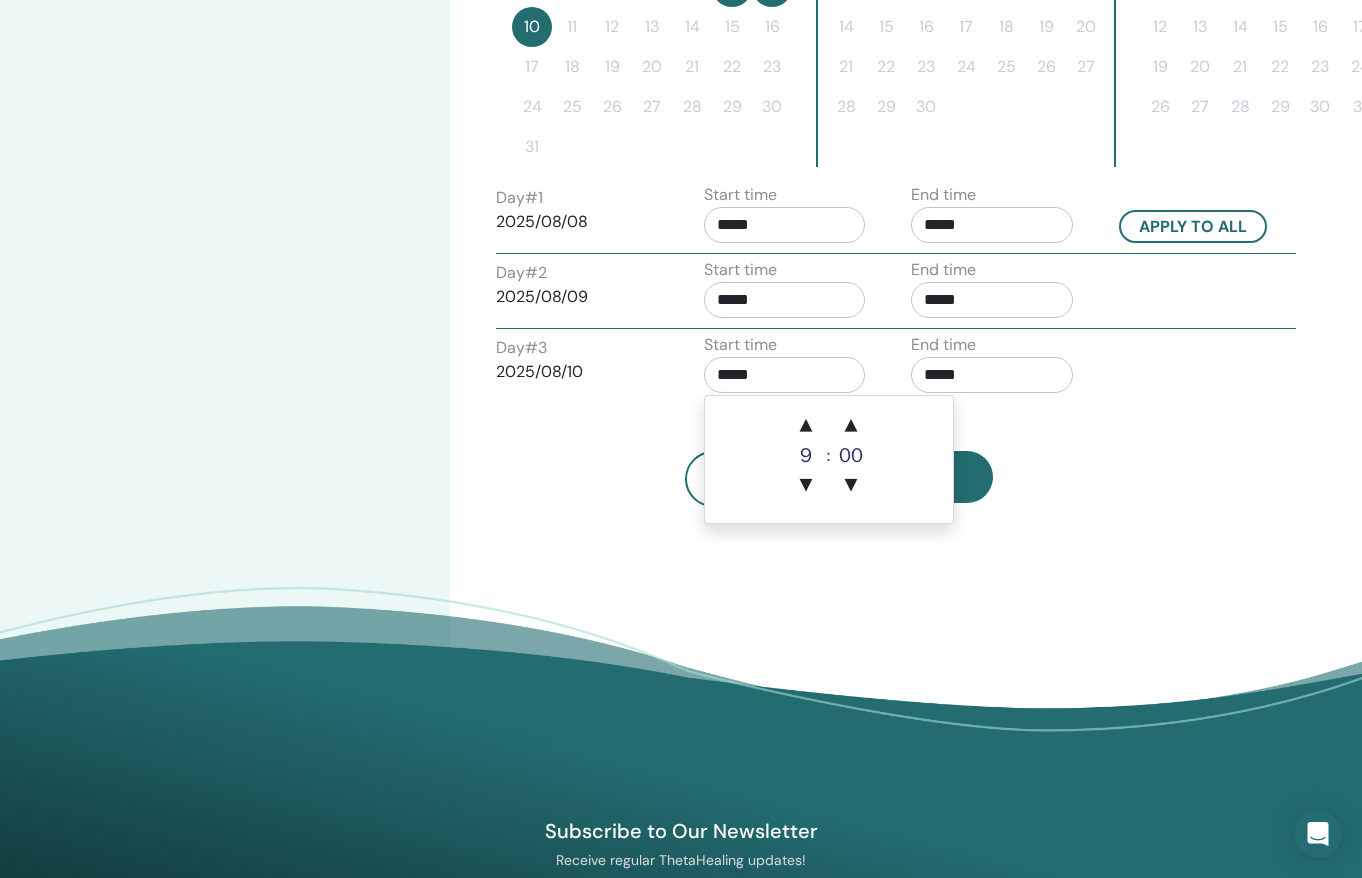 click on "*****" at bounding box center [785, 375] 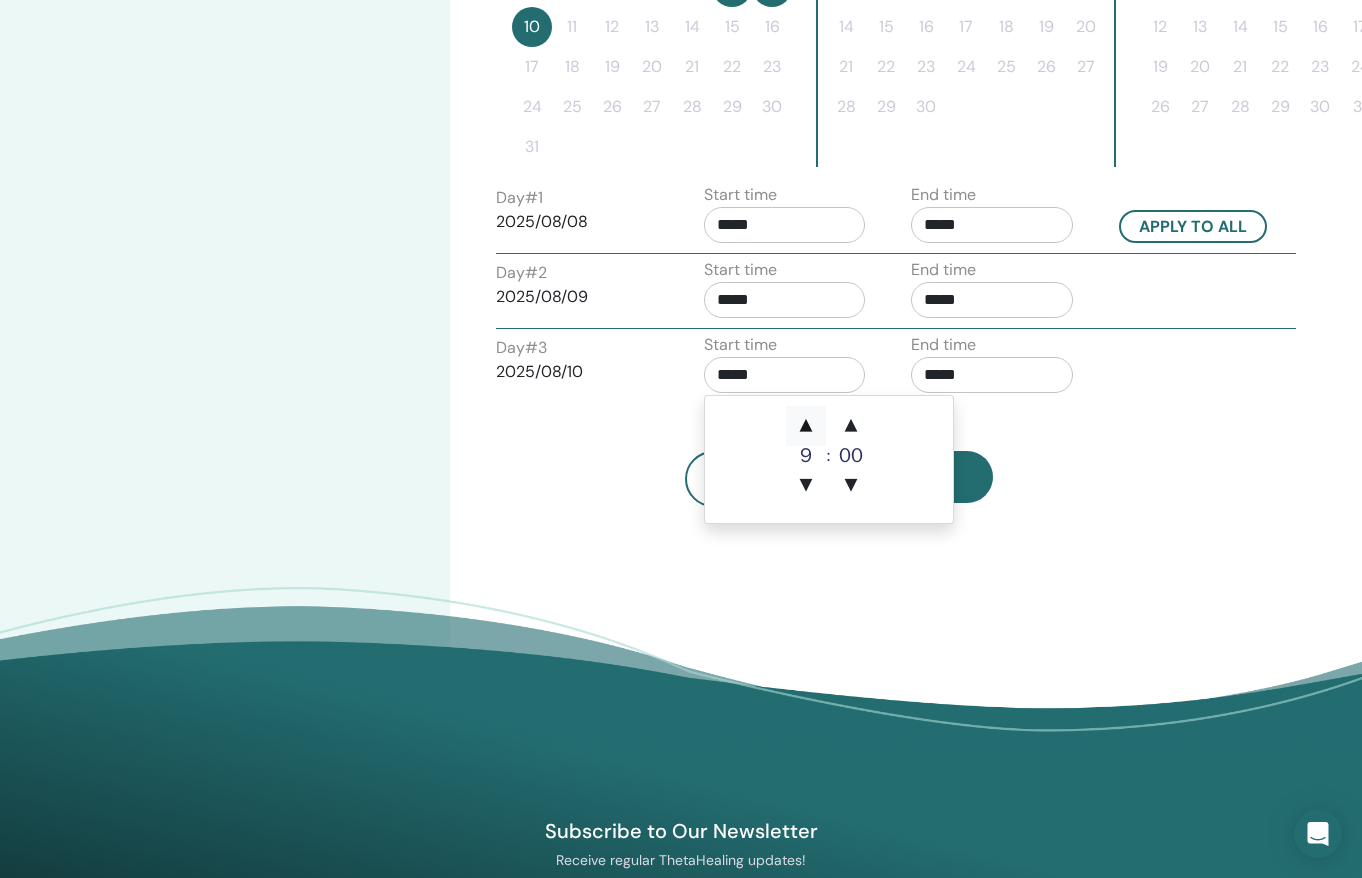 click on "▲" at bounding box center [806, 426] 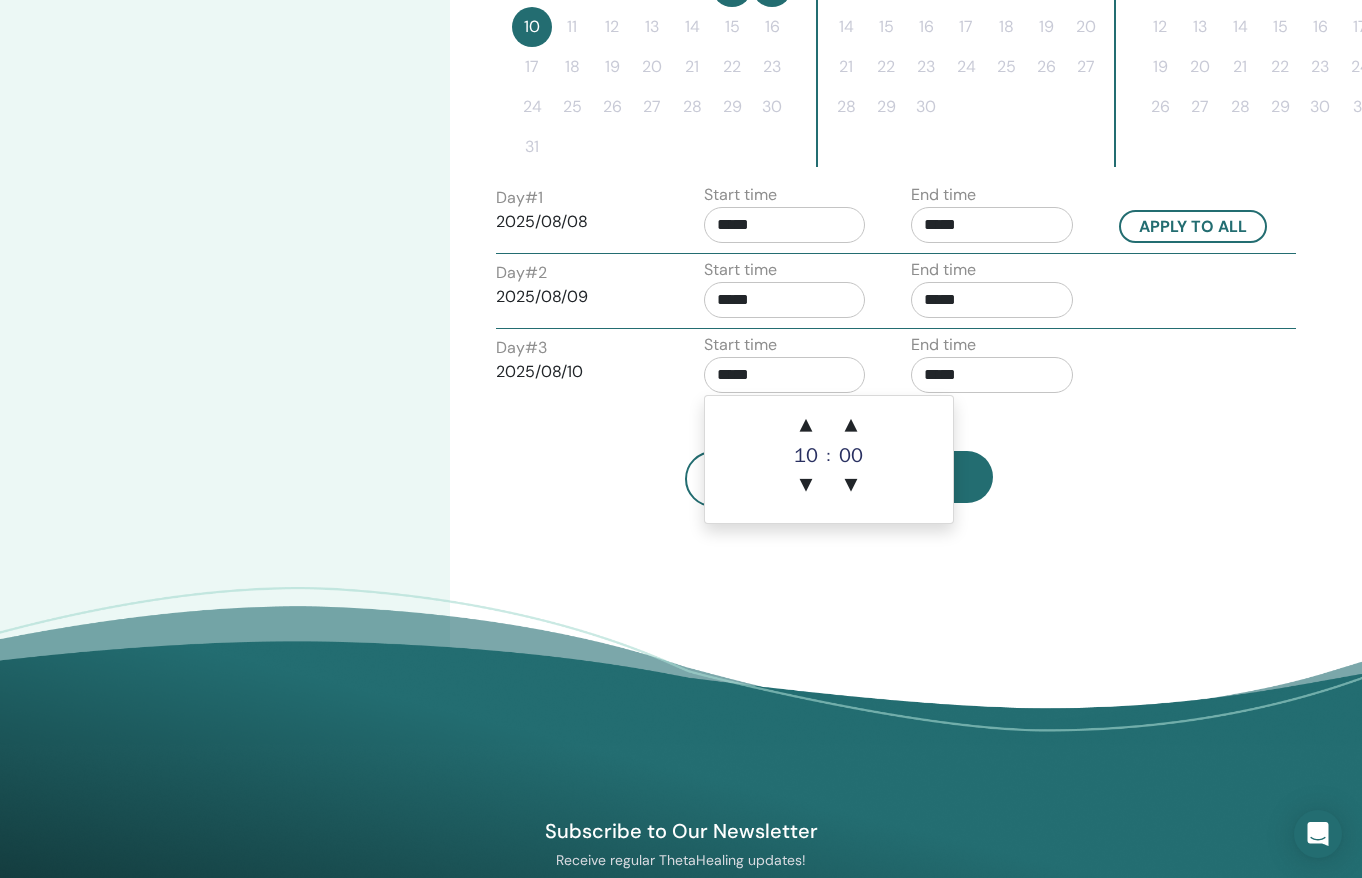 click on "*****" at bounding box center [992, 375] 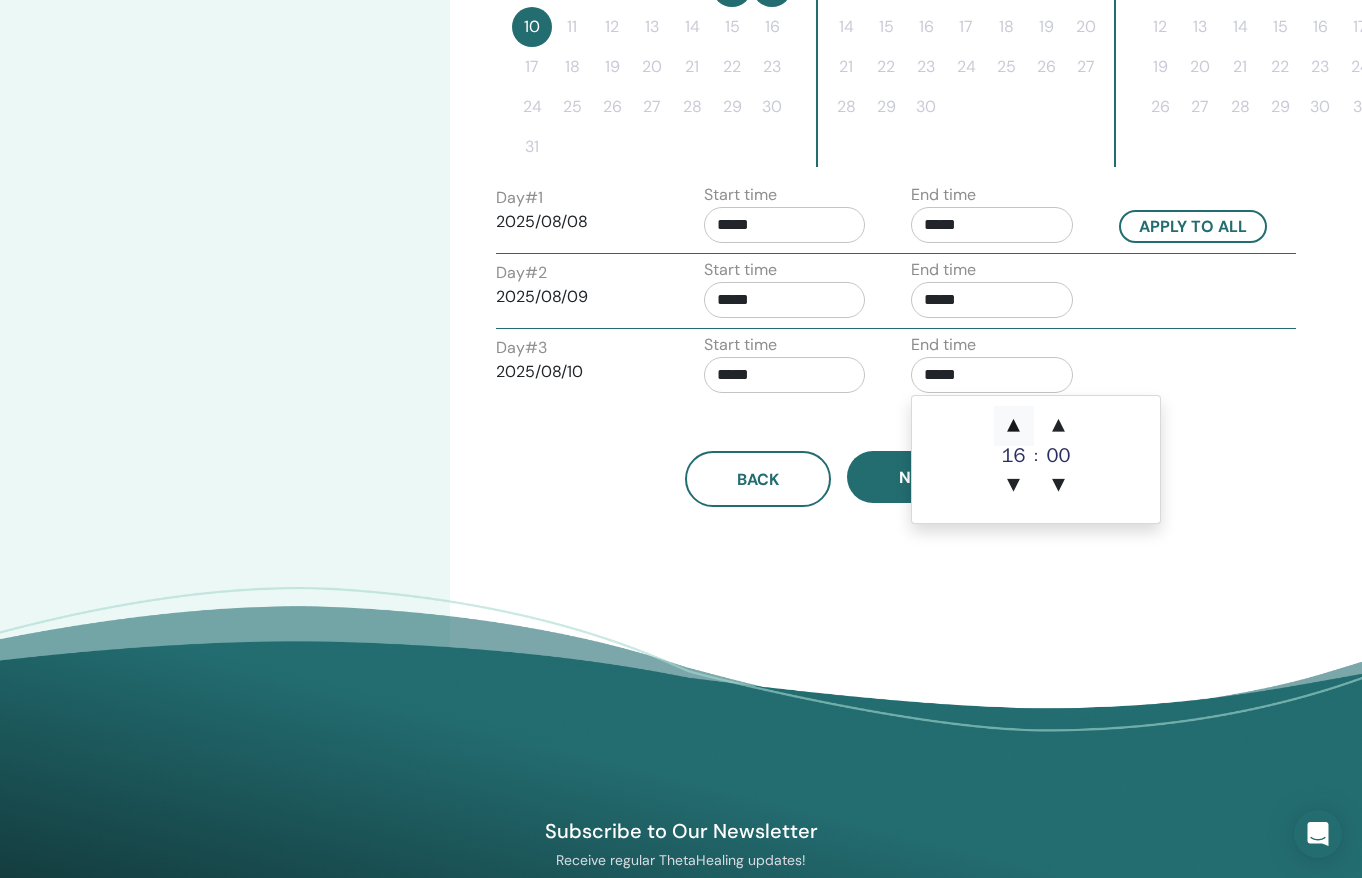 click on "▲" at bounding box center [1014, 426] 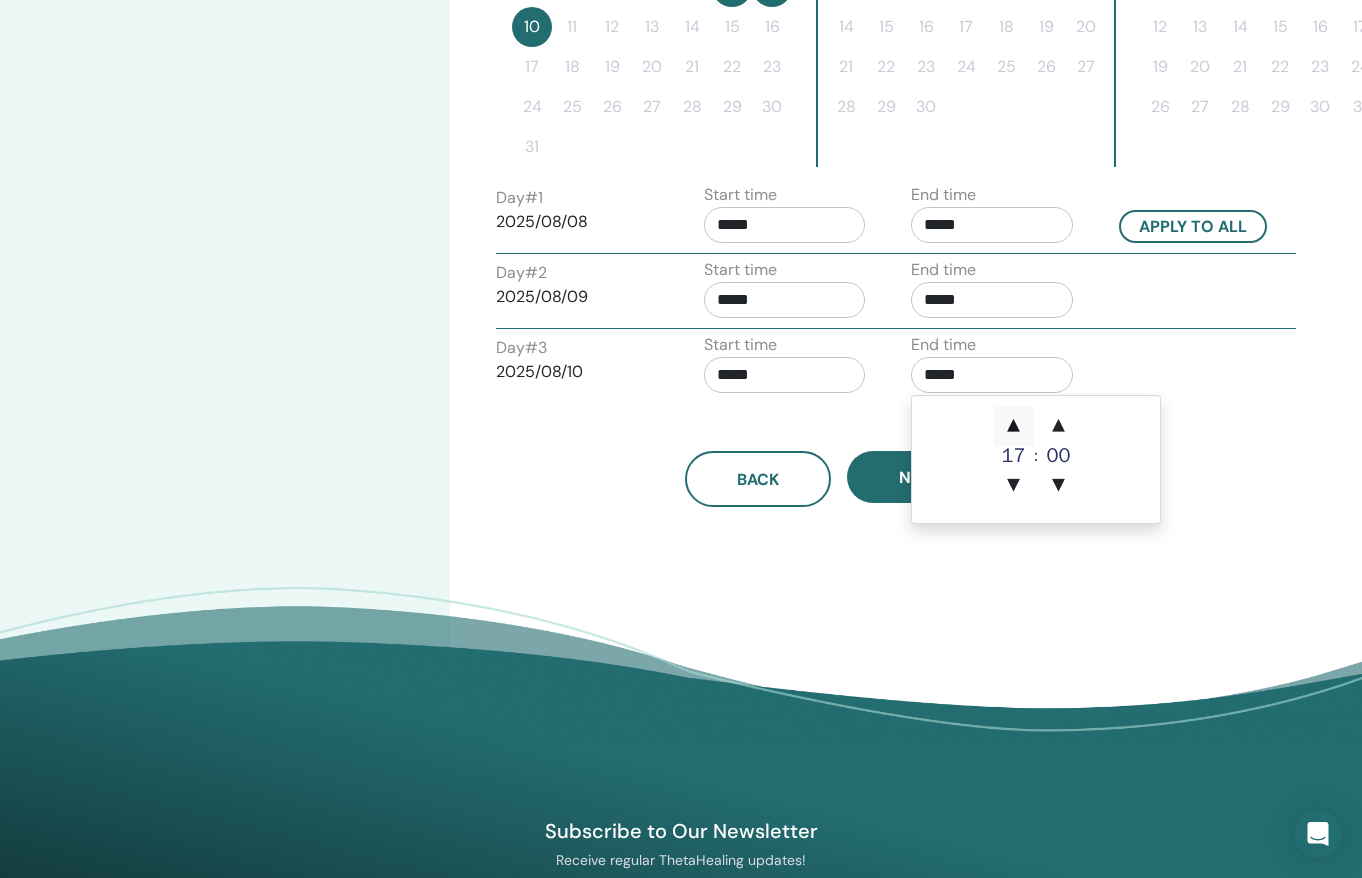 click on "▲" at bounding box center (1014, 426) 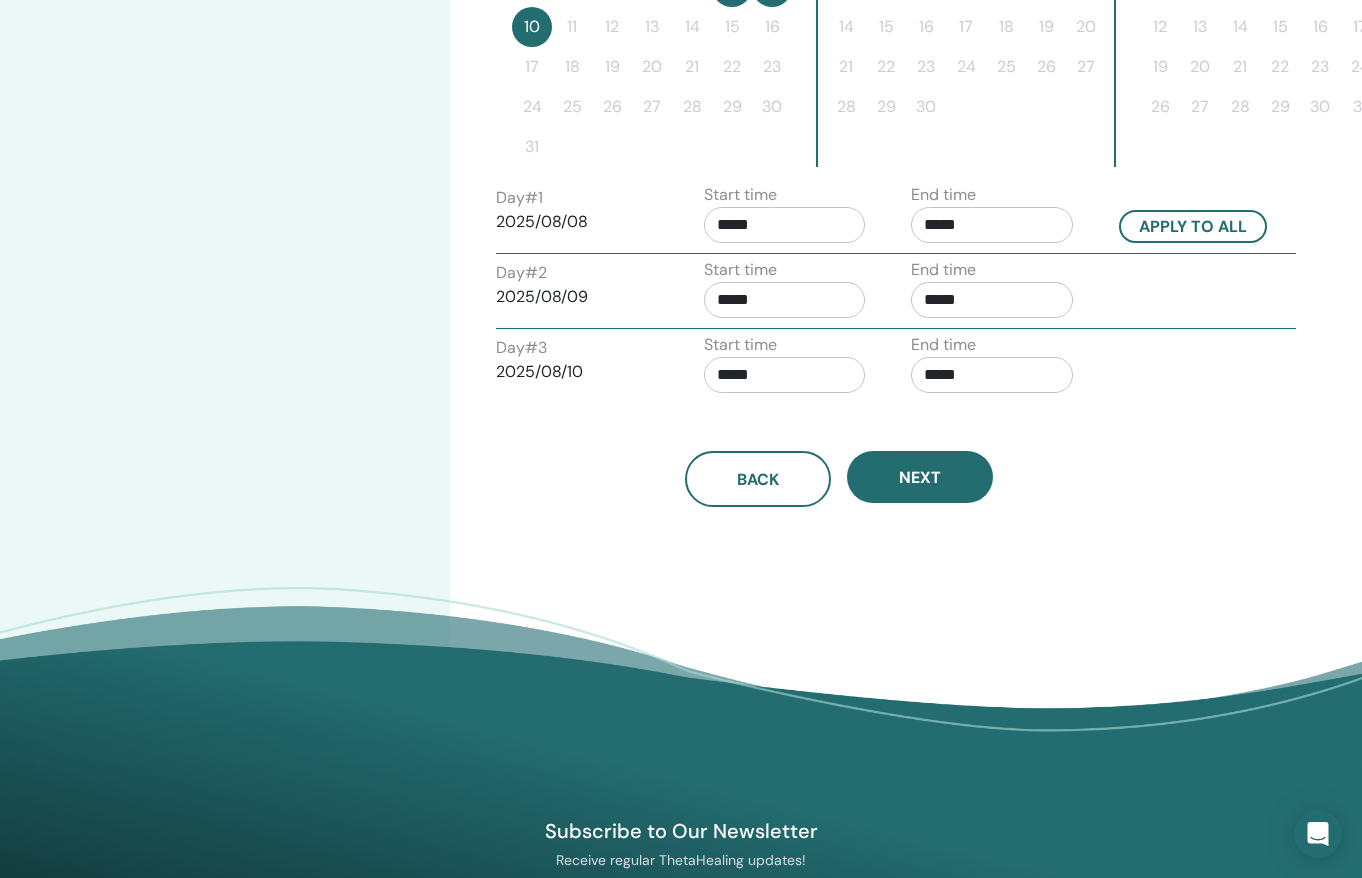 click on "Day  # 3 2025/08/10 Start time ***** End time *****" at bounding box center (896, 368) 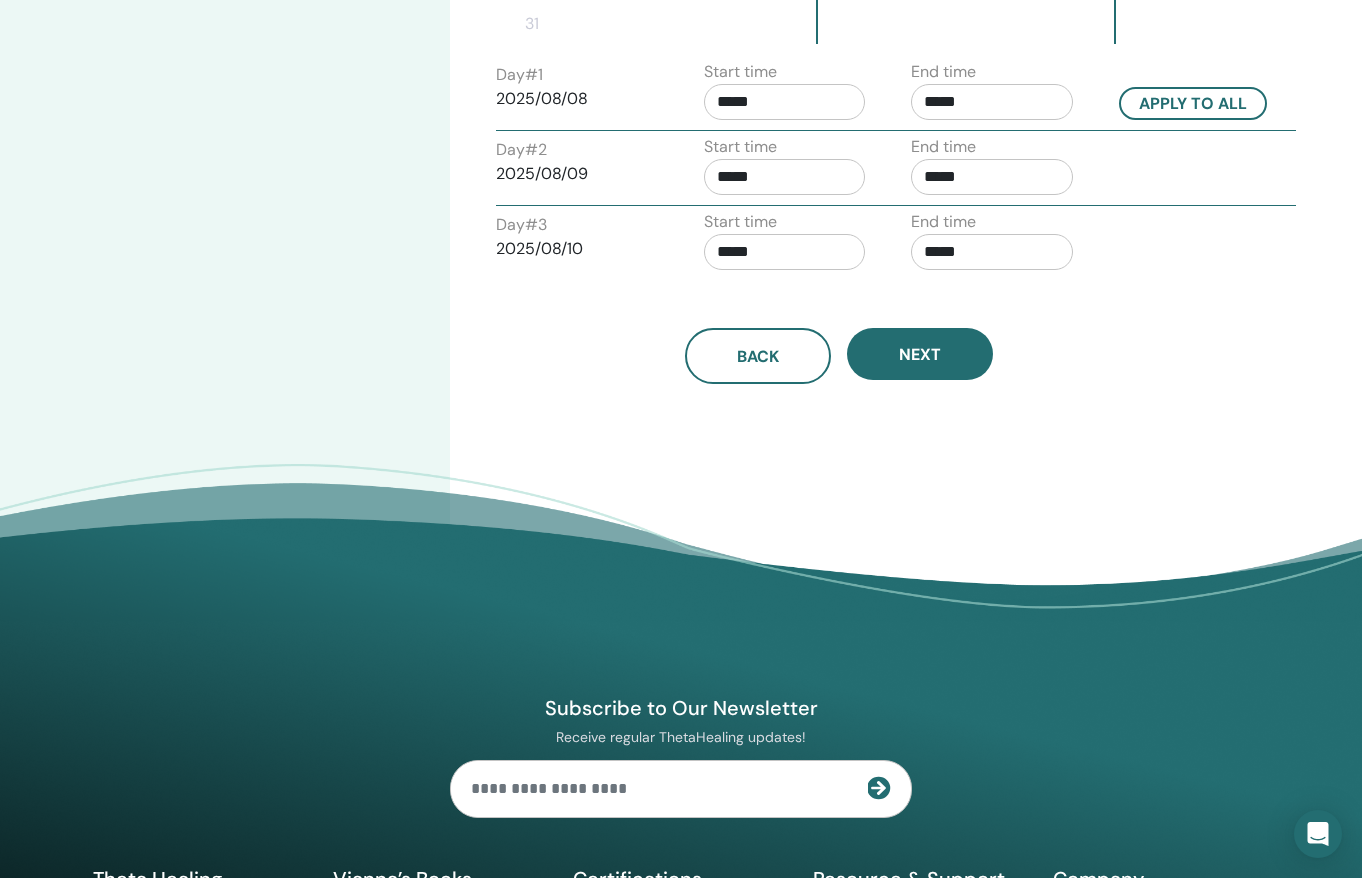 scroll, scrollTop: 837, scrollLeft: 0, axis: vertical 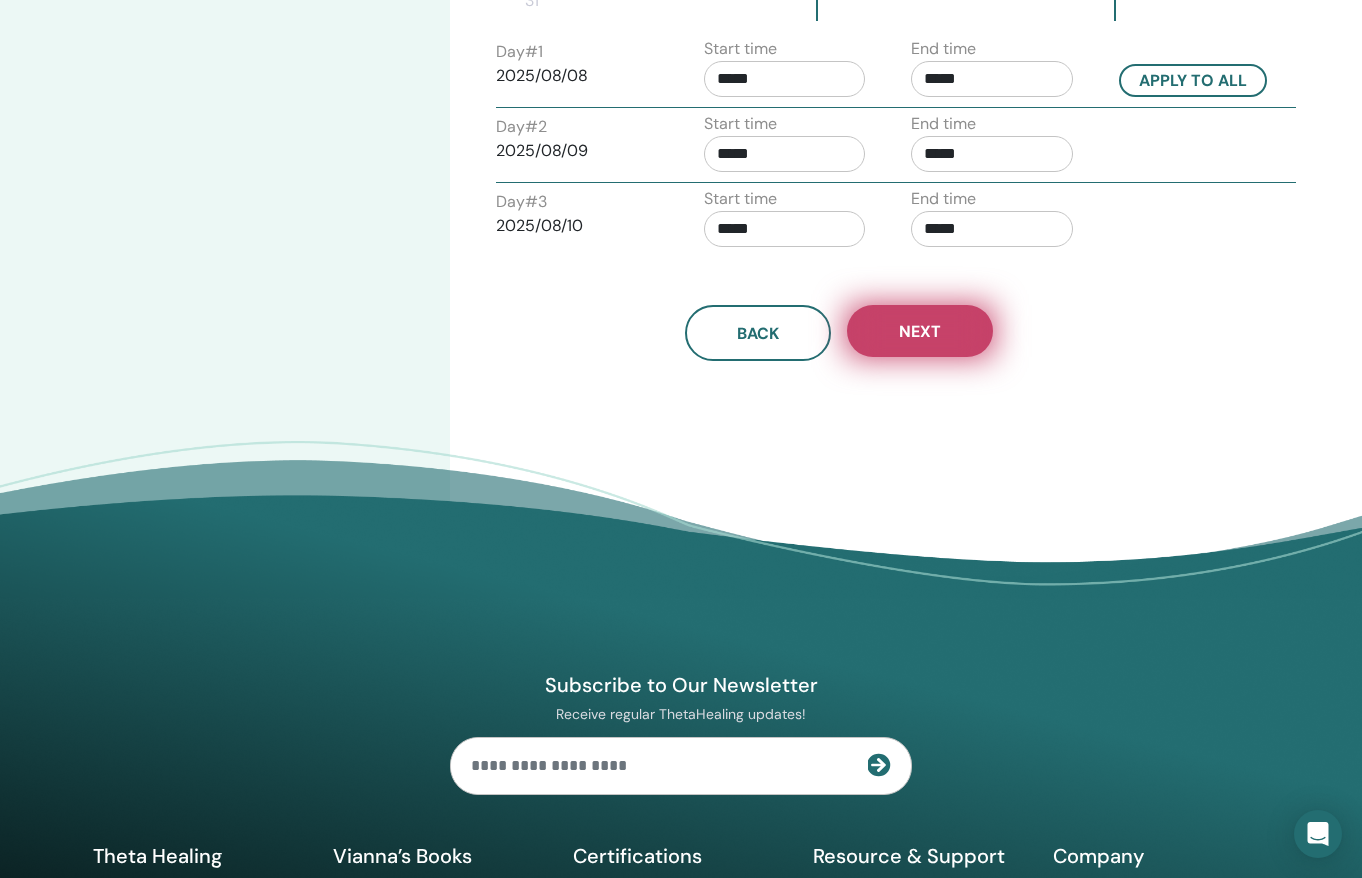 click on "Next" at bounding box center (920, 331) 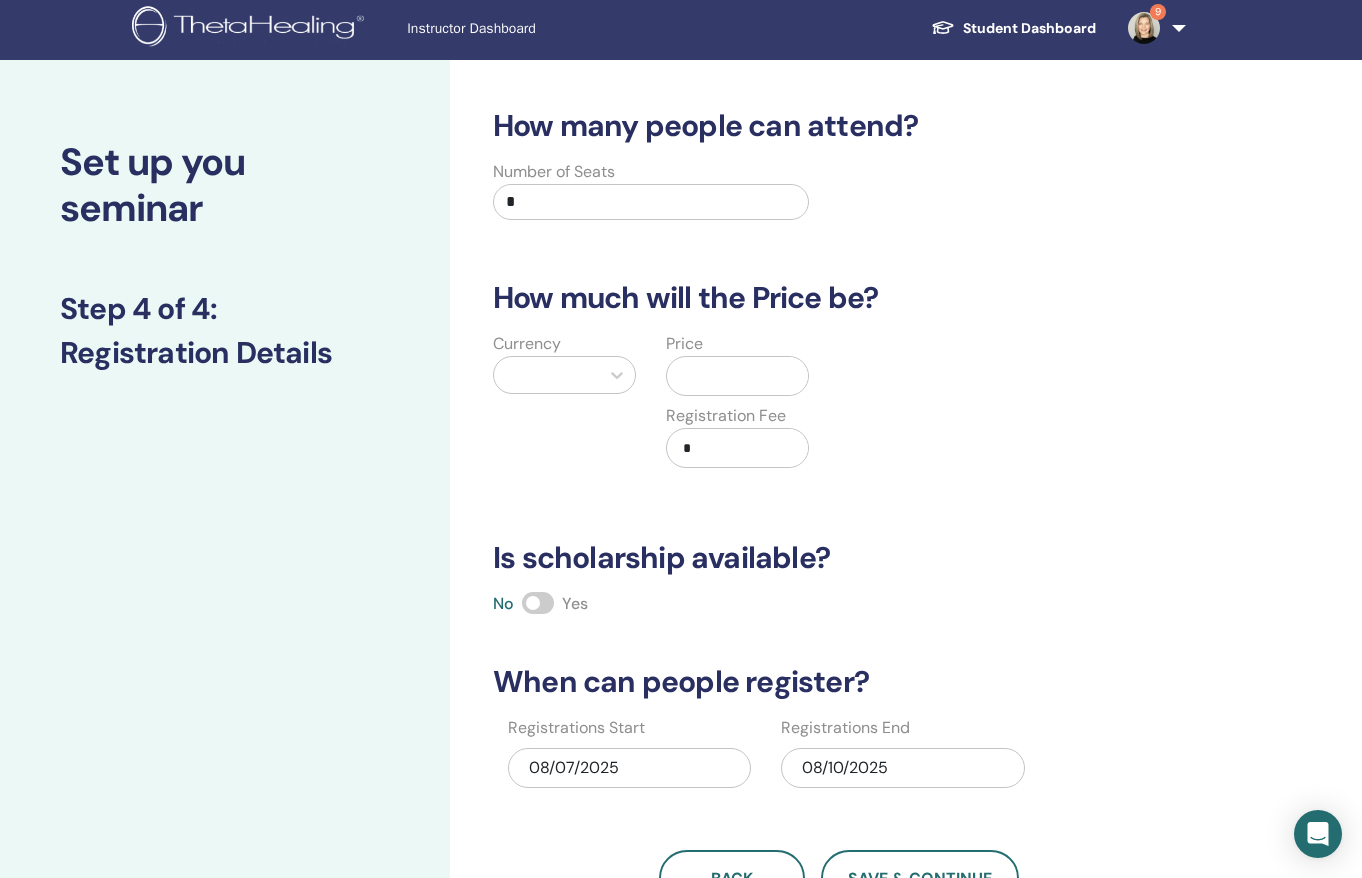 scroll, scrollTop: 0, scrollLeft: 0, axis: both 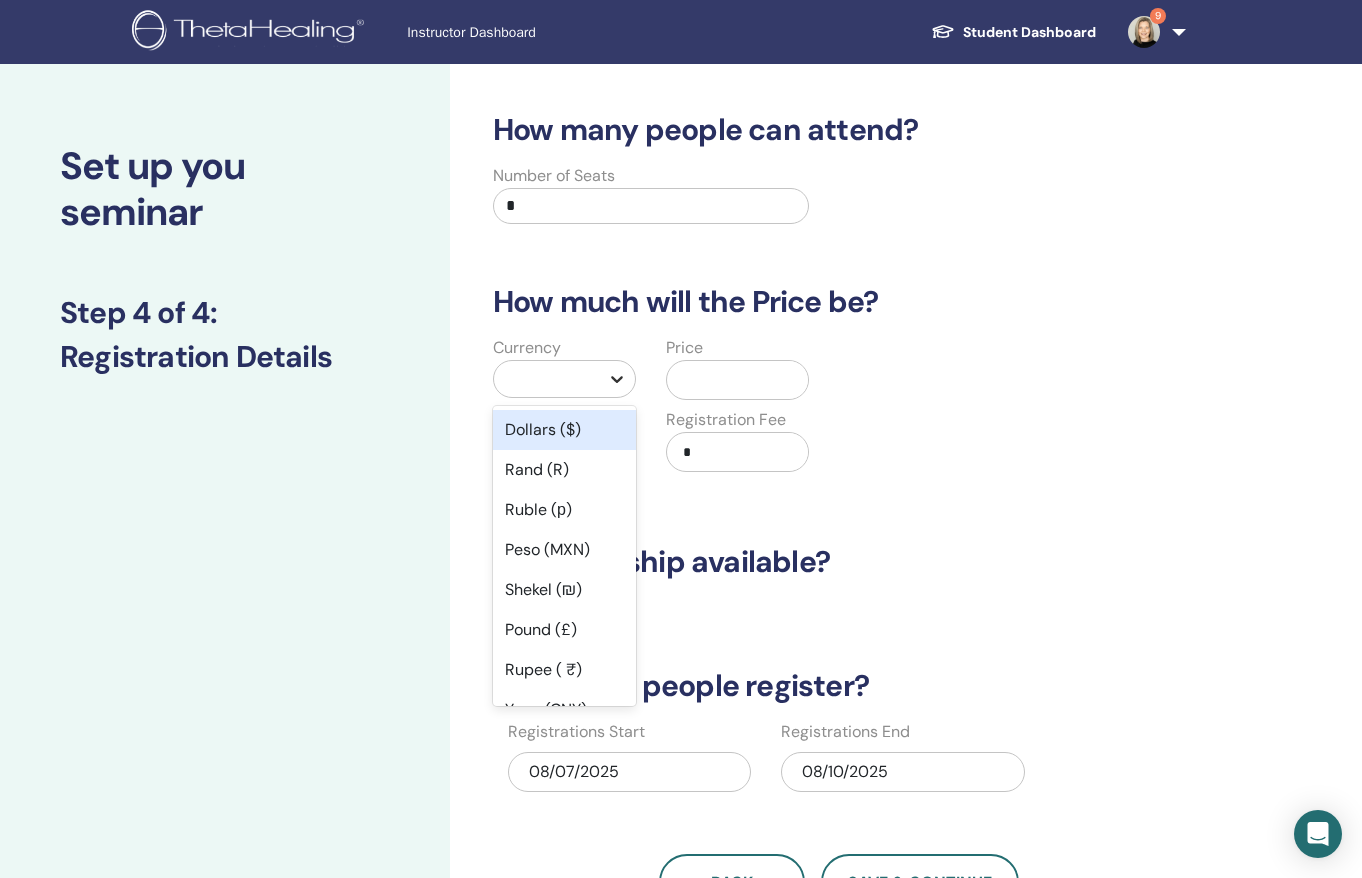 click 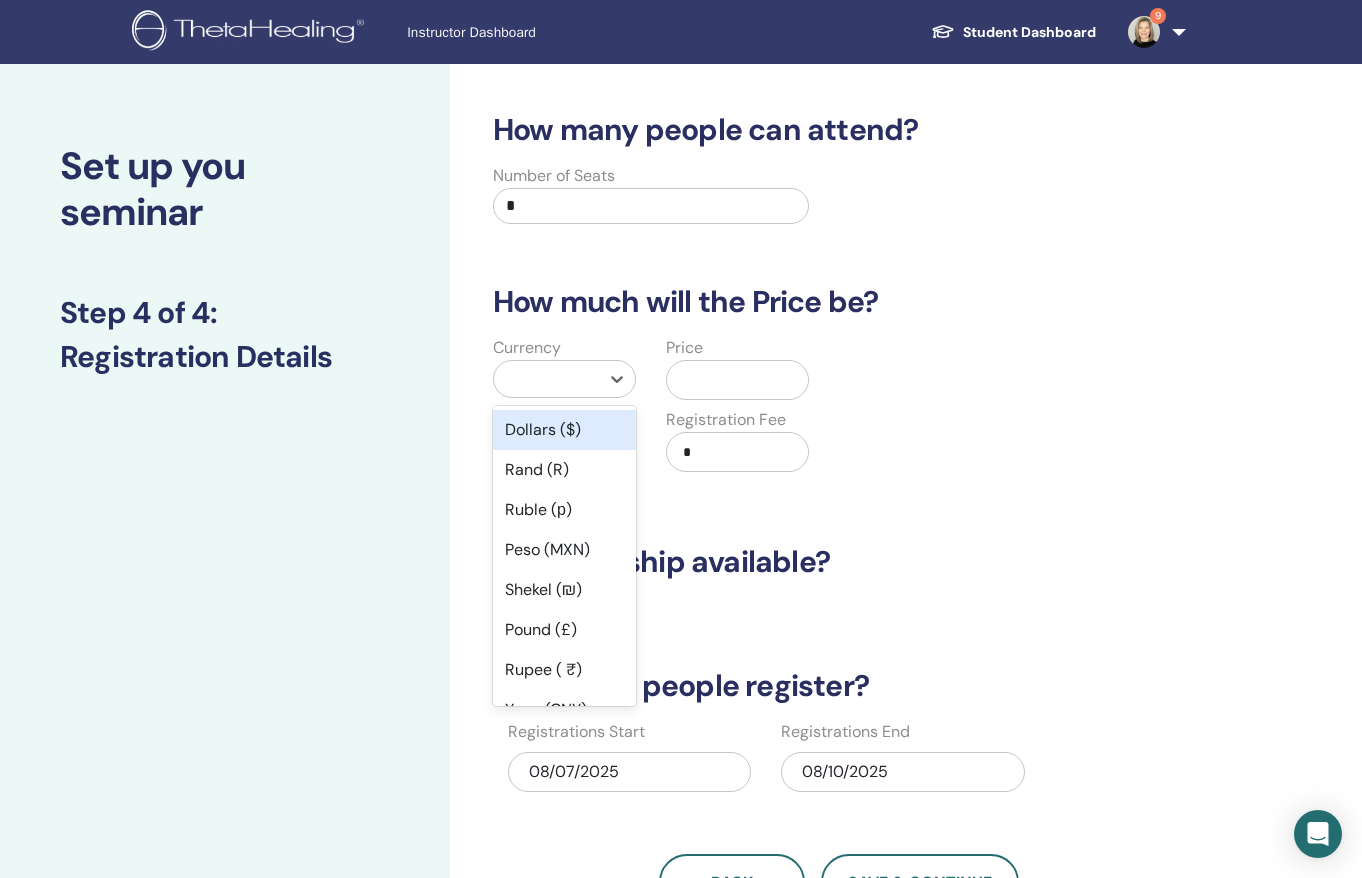 click at bounding box center (741, 380) 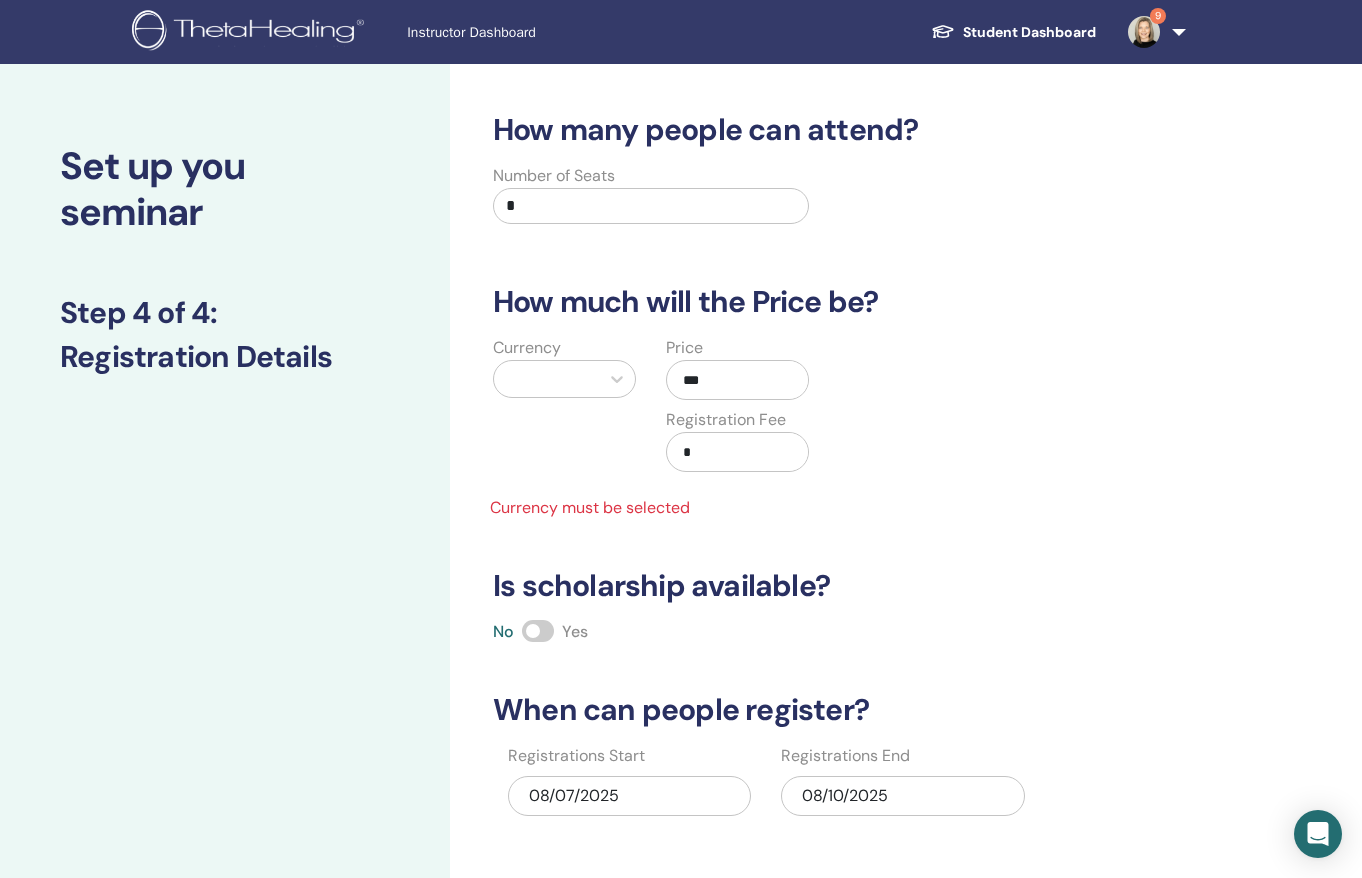 type on "***" 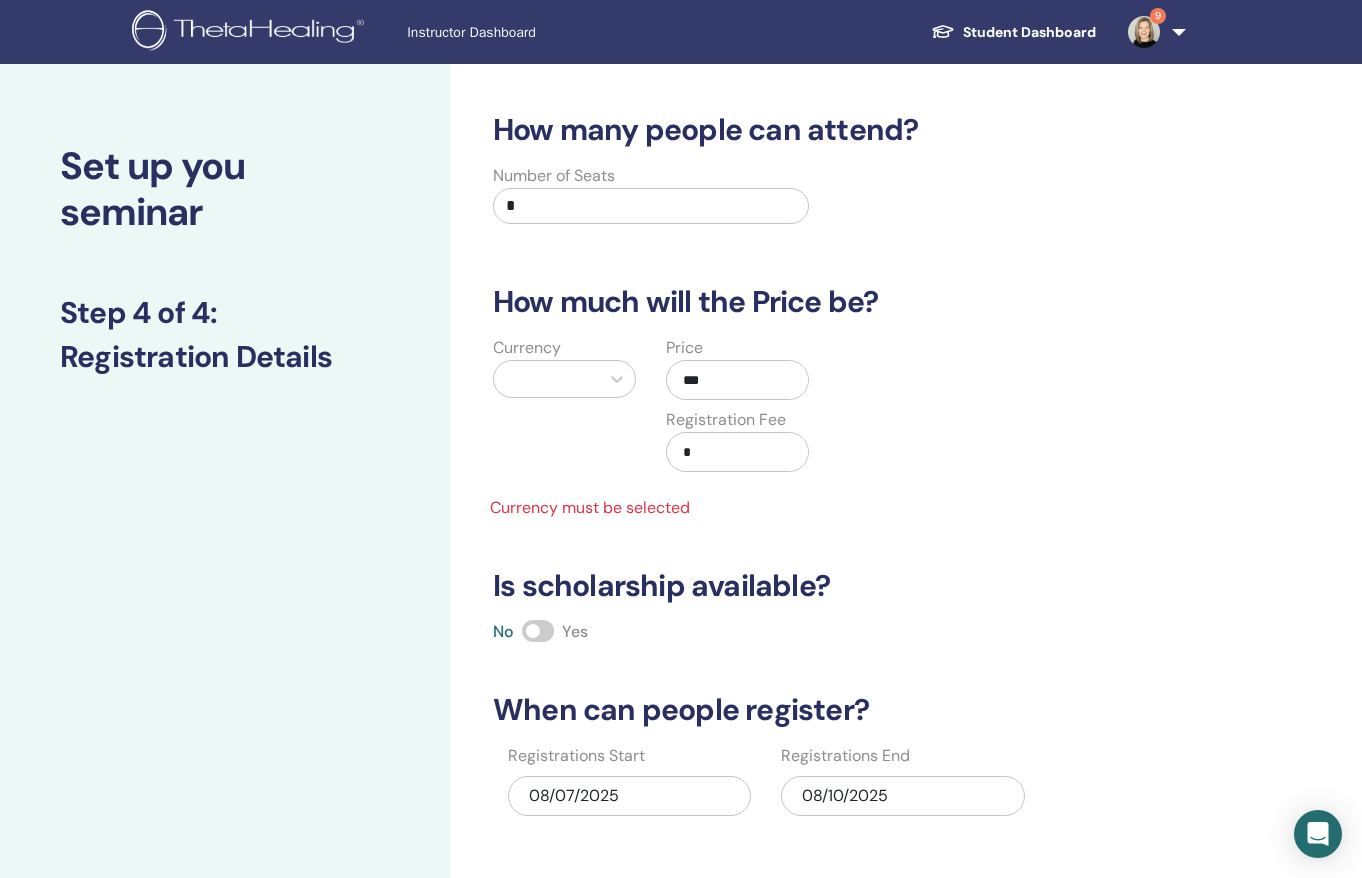 click on "*" at bounding box center [741, 452] 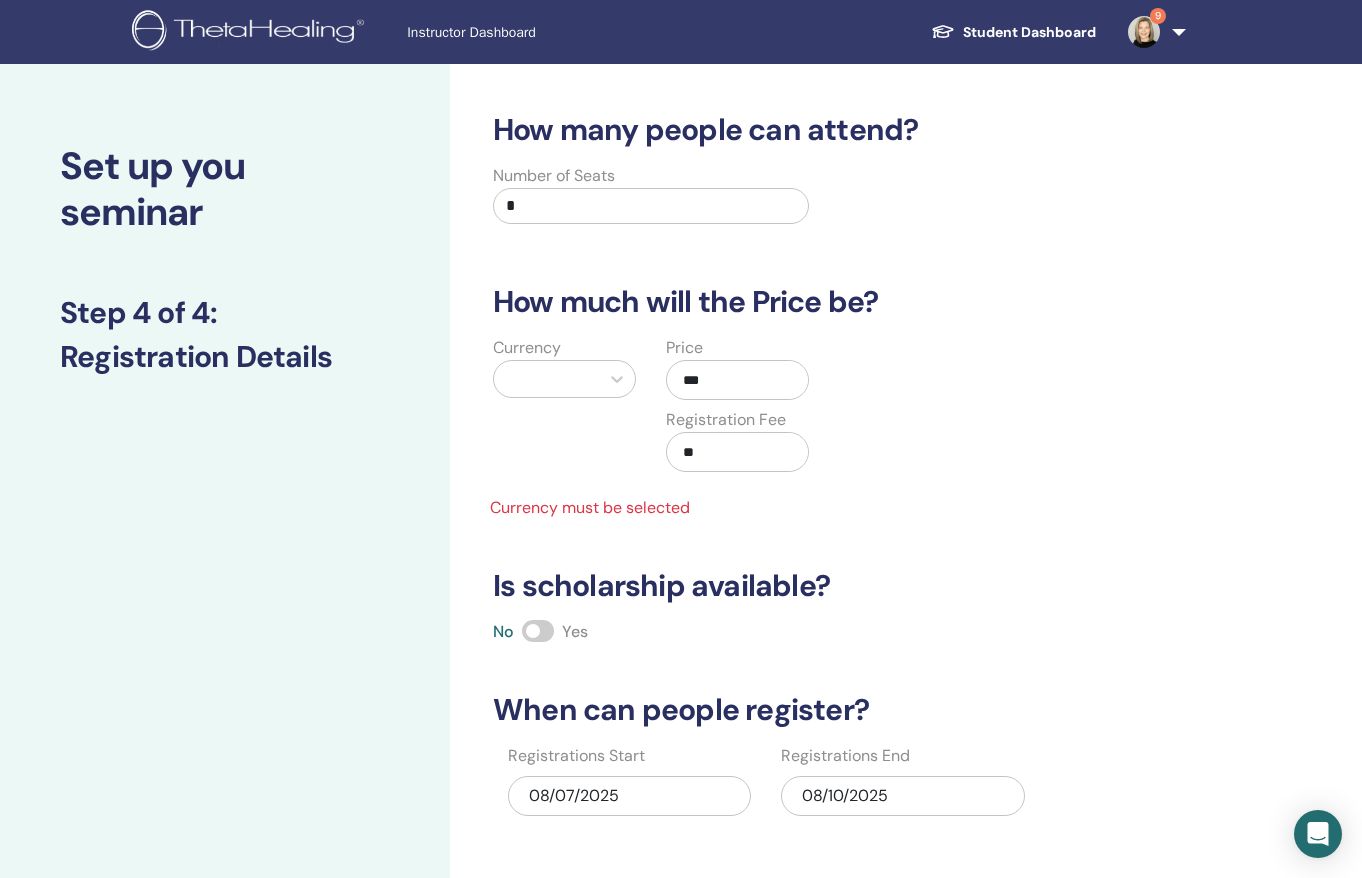 type on "**" 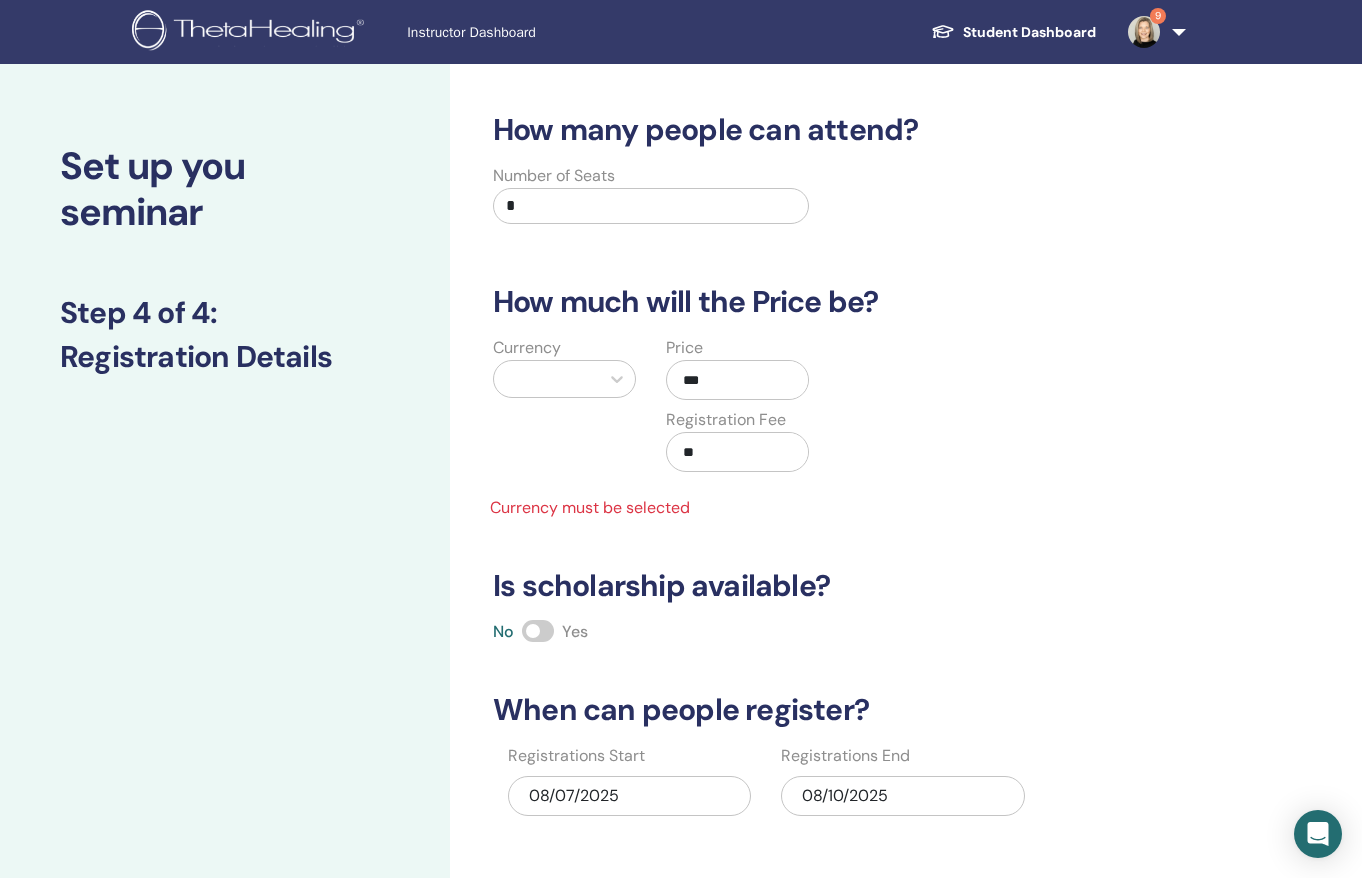 click on "***" at bounding box center [741, 380] 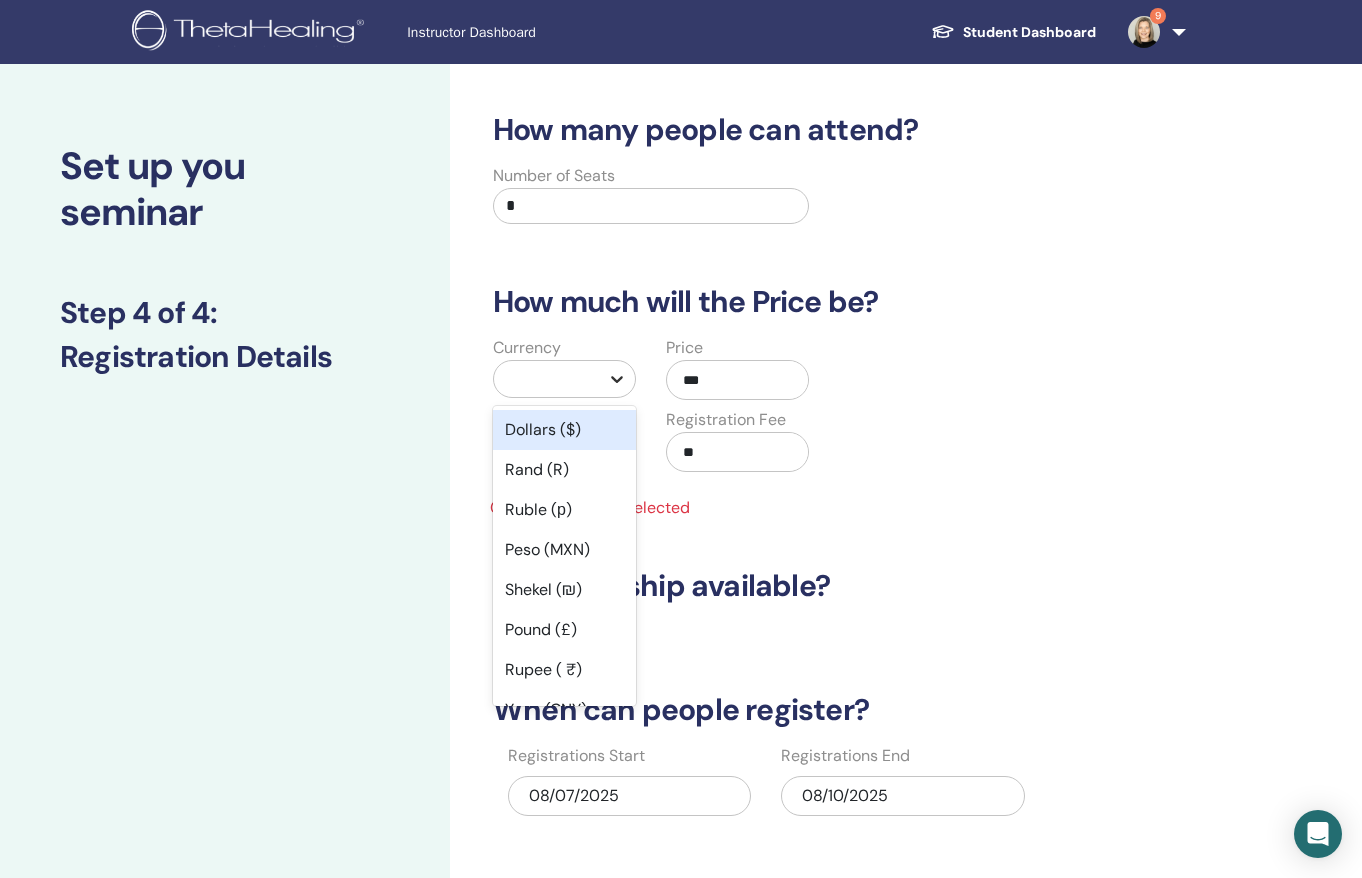 click 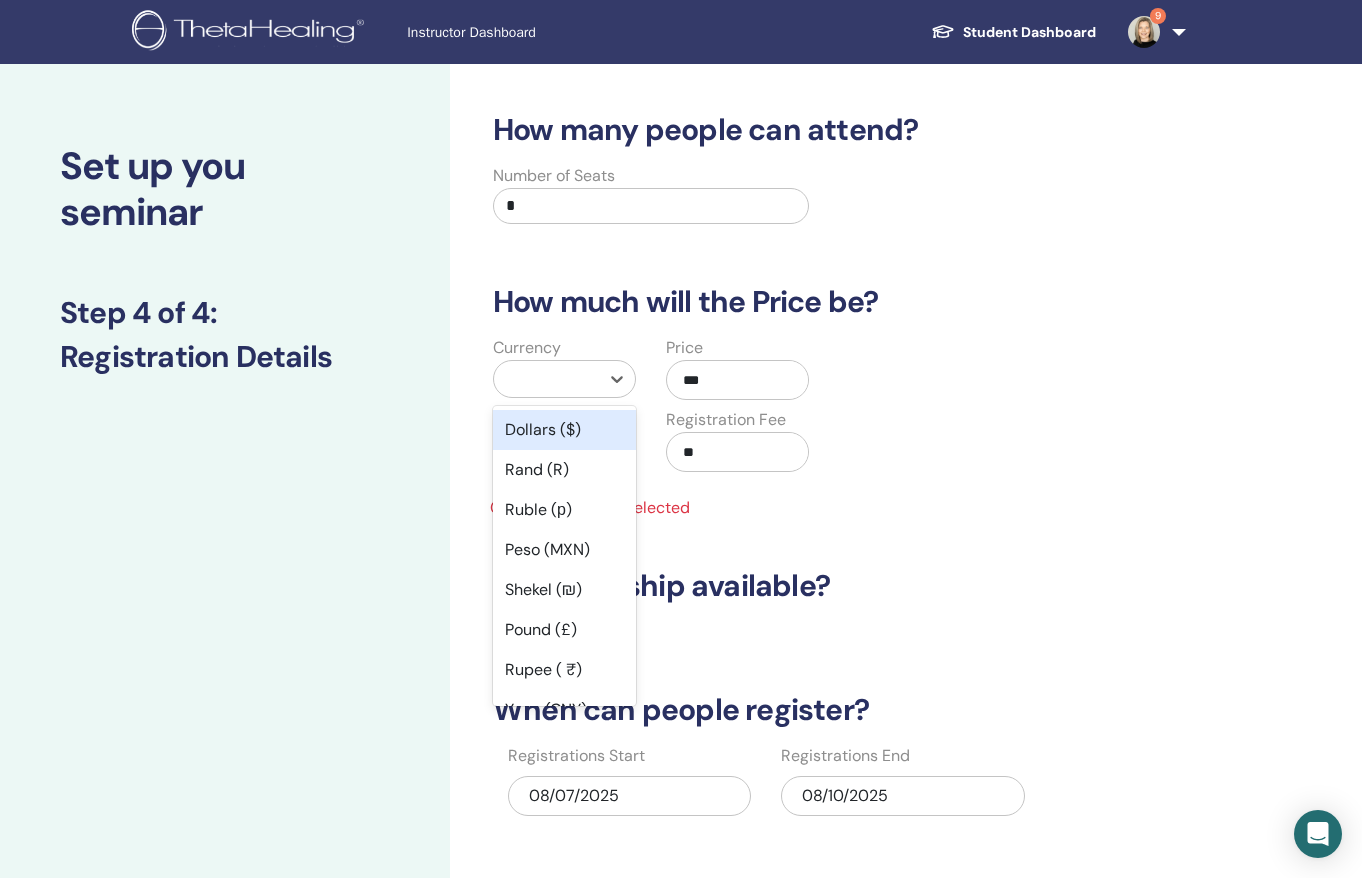 click on "Dollars ($)" at bounding box center [564, 430] 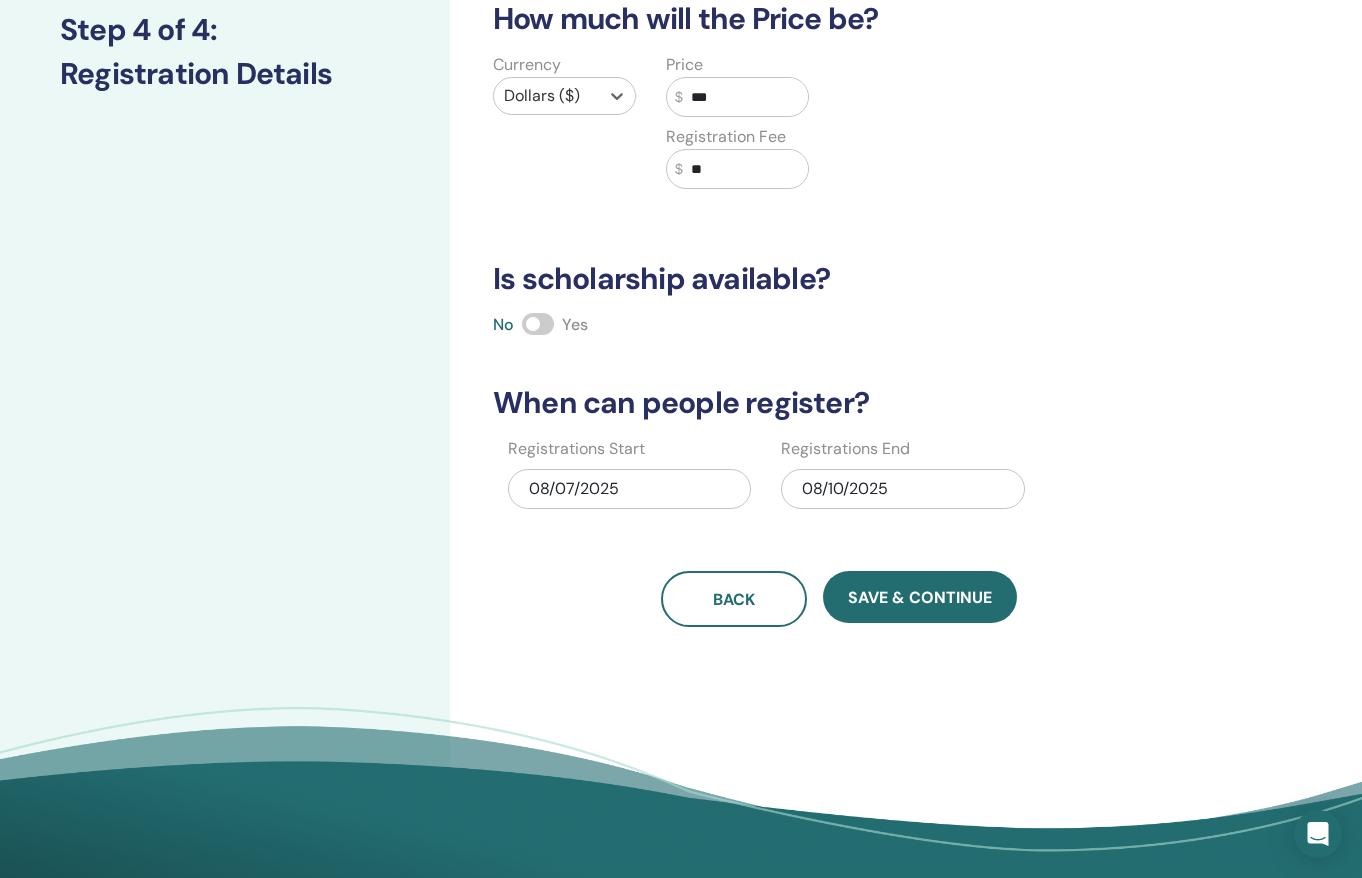 scroll, scrollTop: 293, scrollLeft: 0, axis: vertical 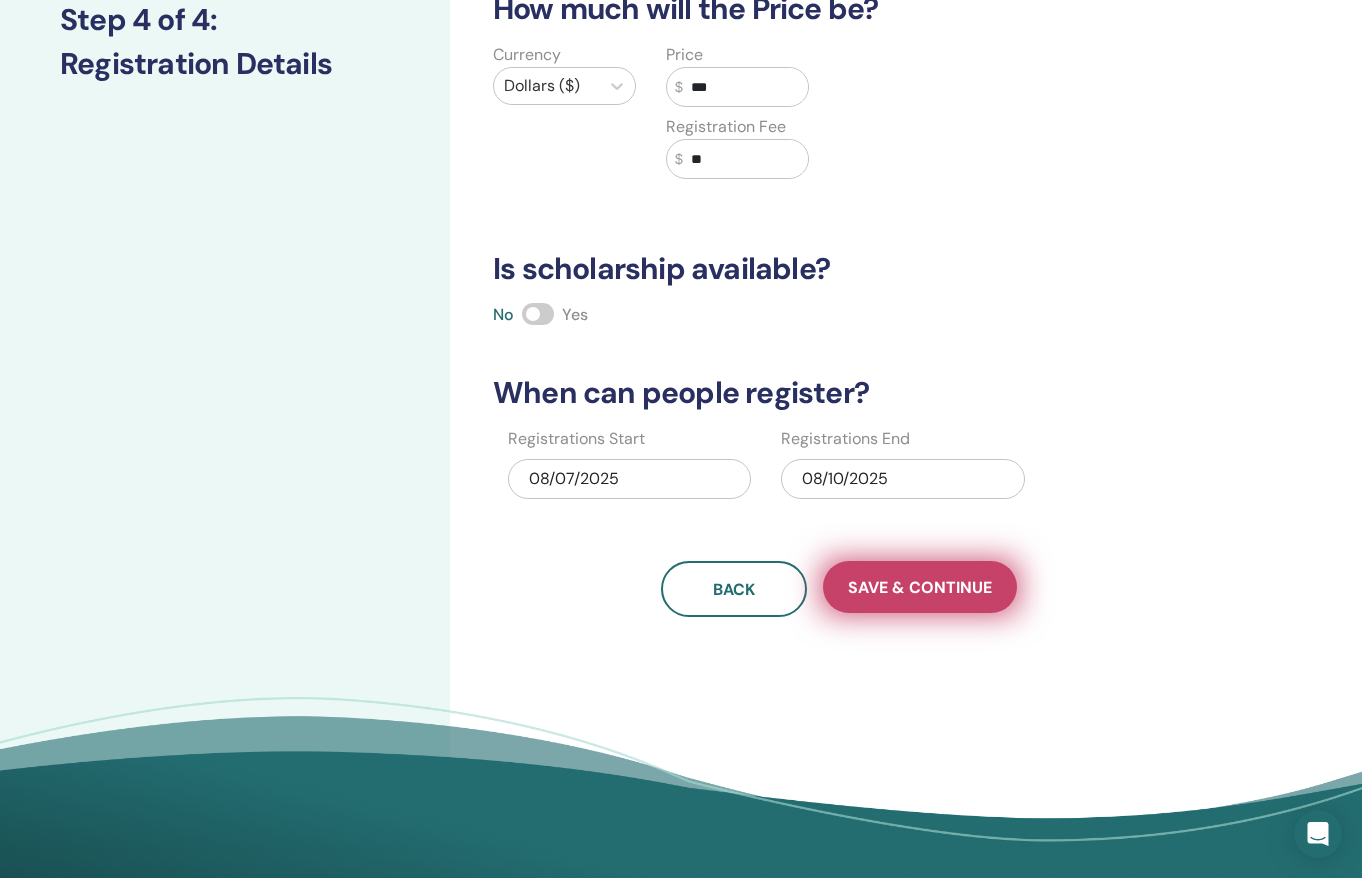 click on "Save & Continue" at bounding box center (920, 587) 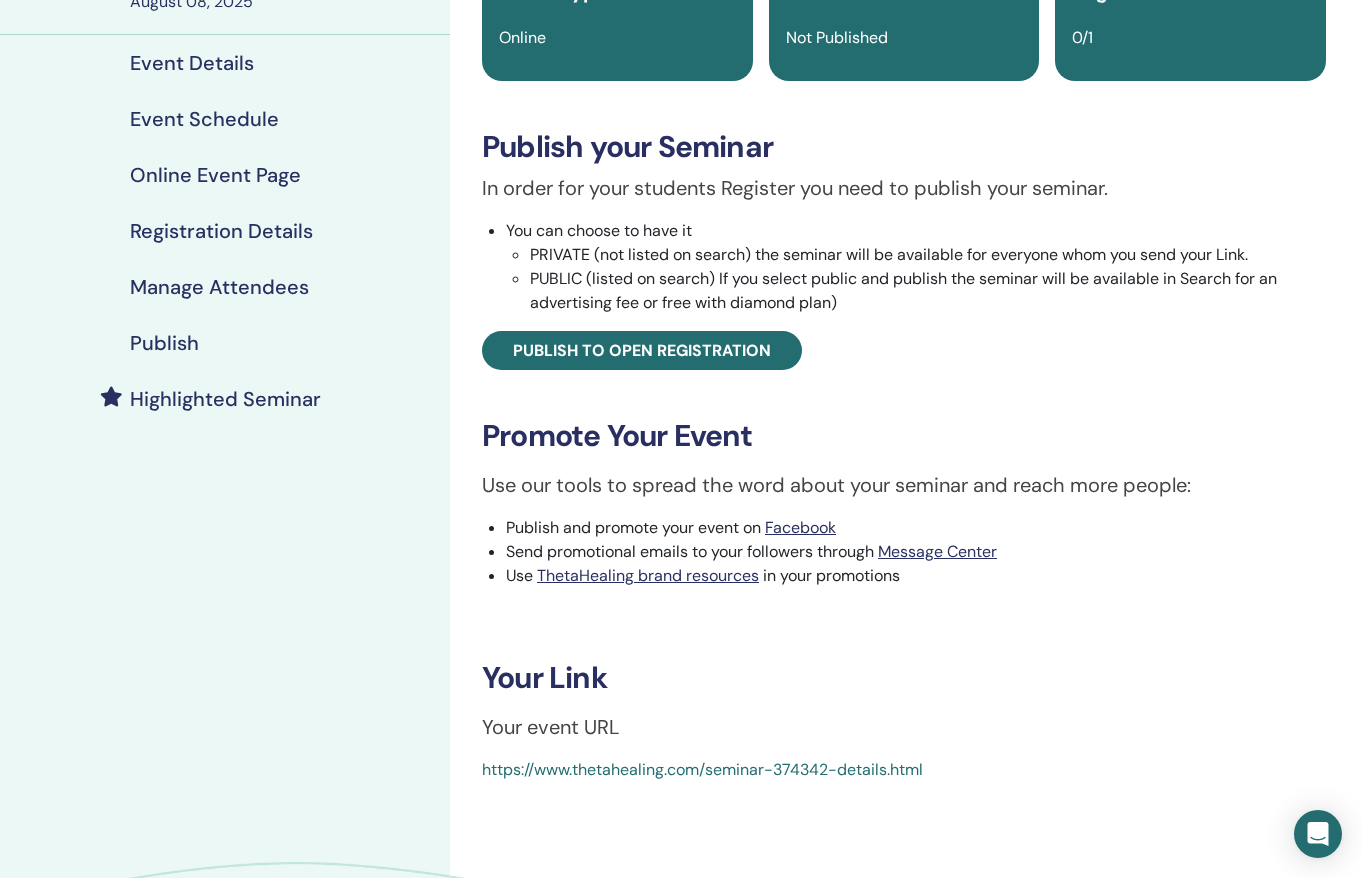 scroll, scrollTop: 199, scrollLeft: 0, axis: vertical 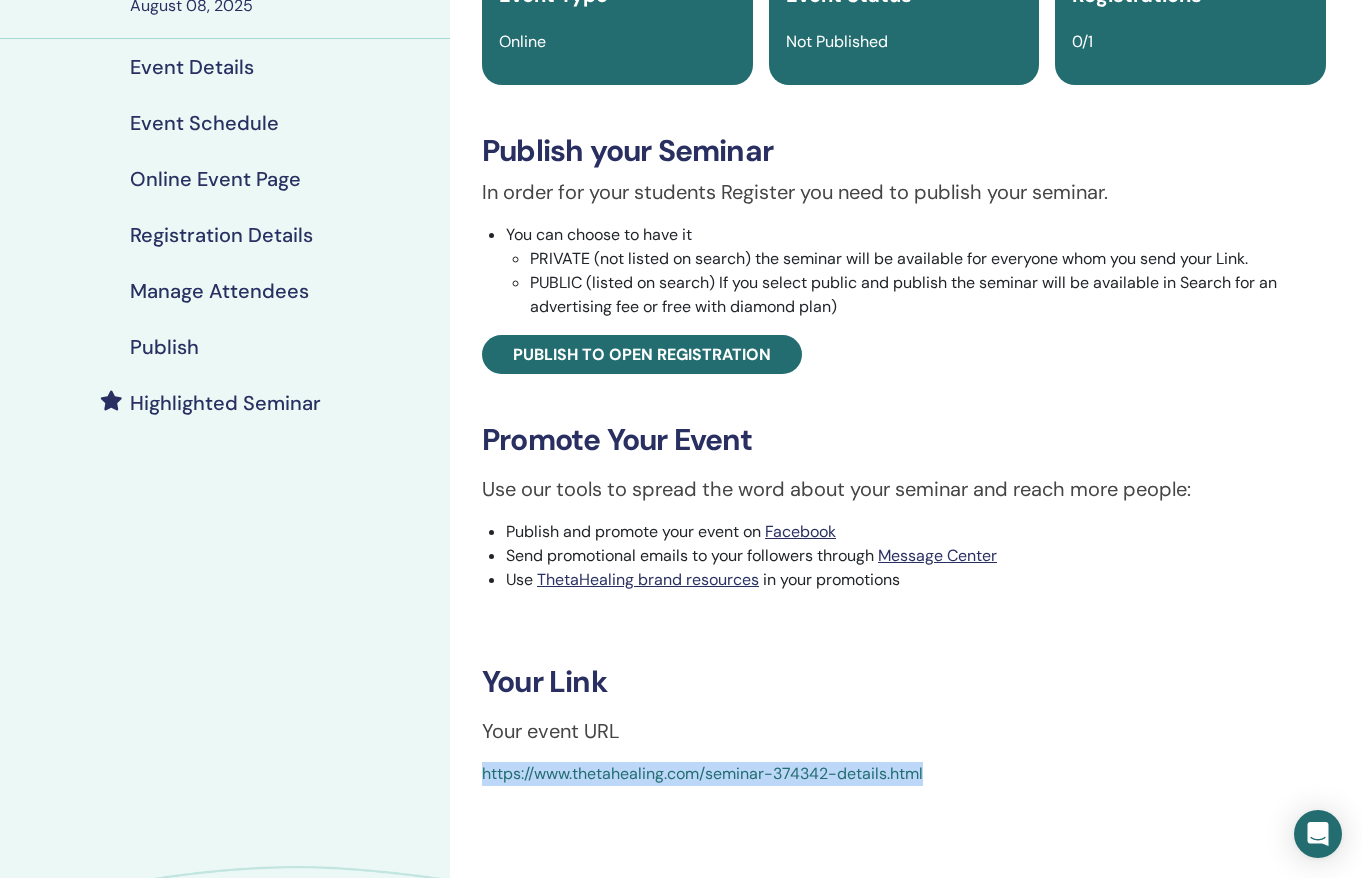 drag, startPoint x: 934, startPoint y: 777, endPoint x: 477, endPoint y: 777, distance: 457 